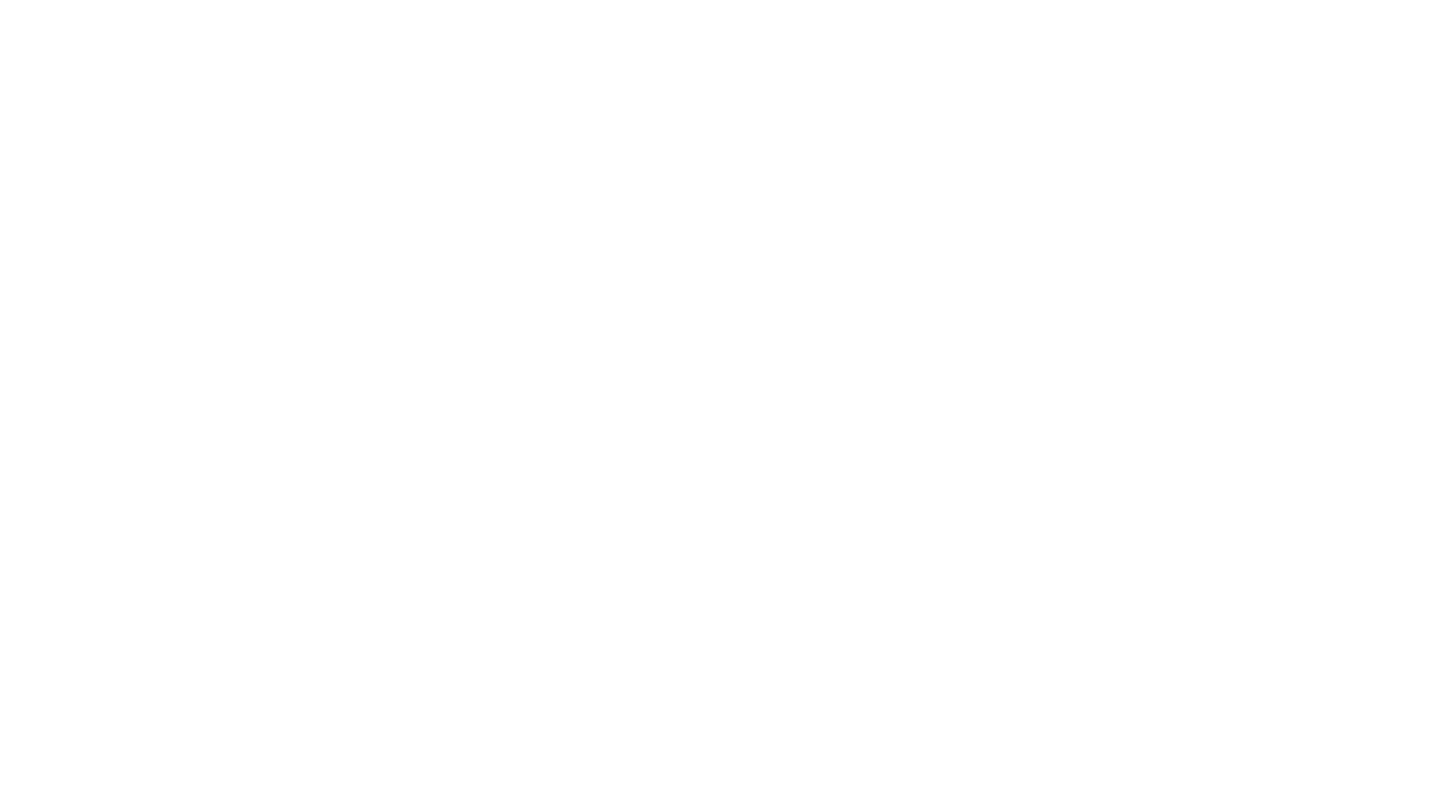scroll, scrollTop: 0, scrollLeft: 0, axis: both 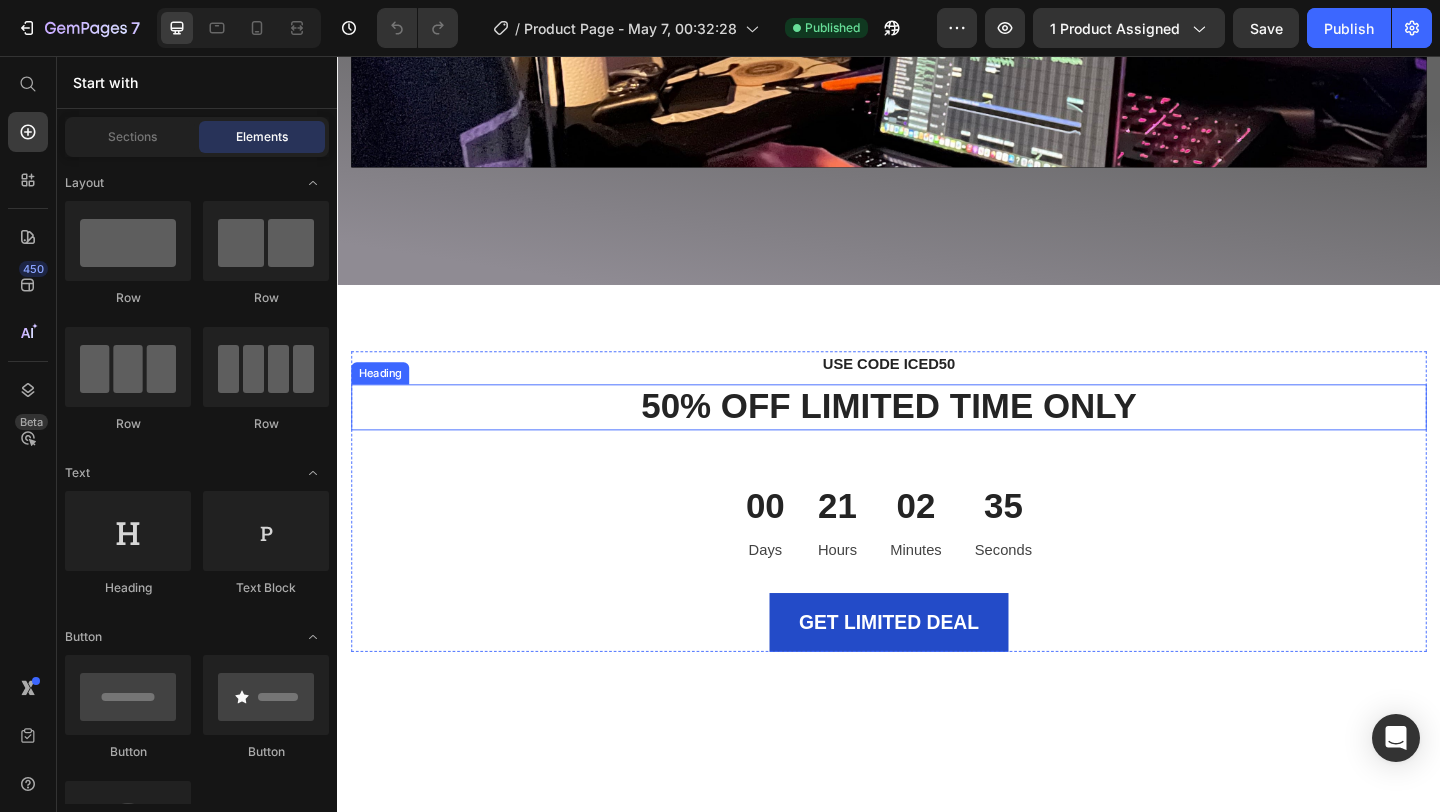 click on "50% OFF LIMITED TIME ONLY" at bounding box center [937, 438] 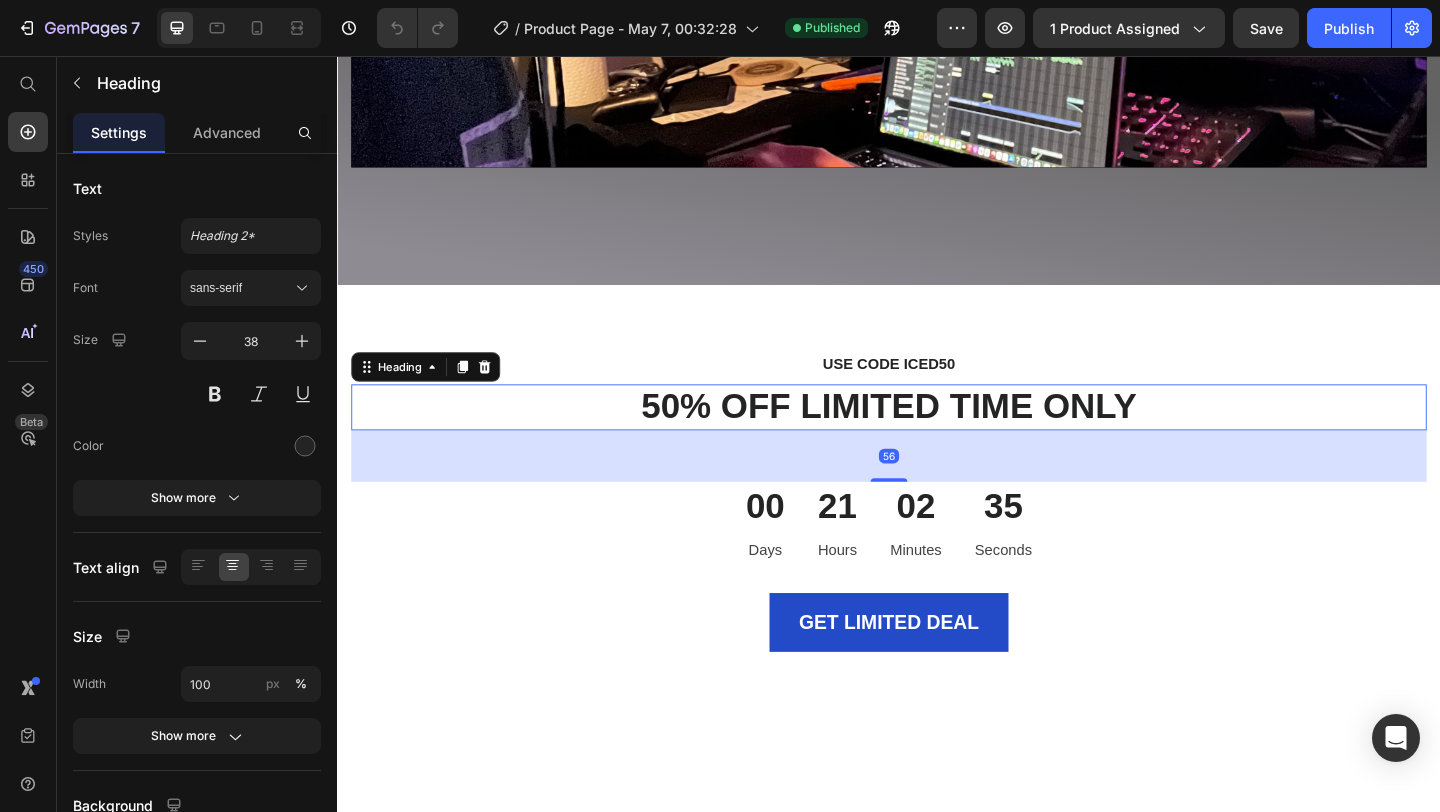 click on "50% OFF LIMITED TIME ONLY" at bounding box center [937, 438] 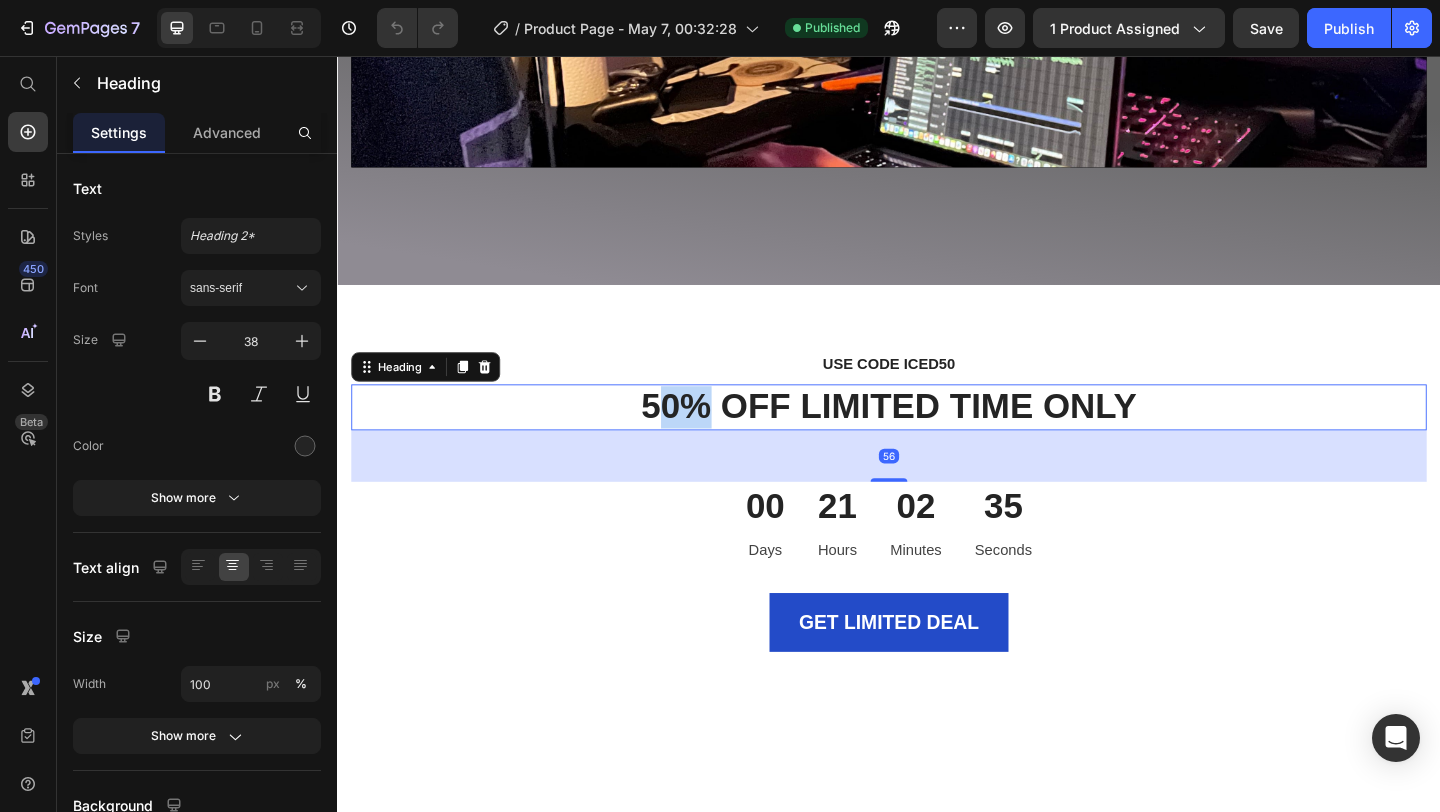 click on "50% OFF LIMITED TIME ONLY" at bounding box center [937, 438] 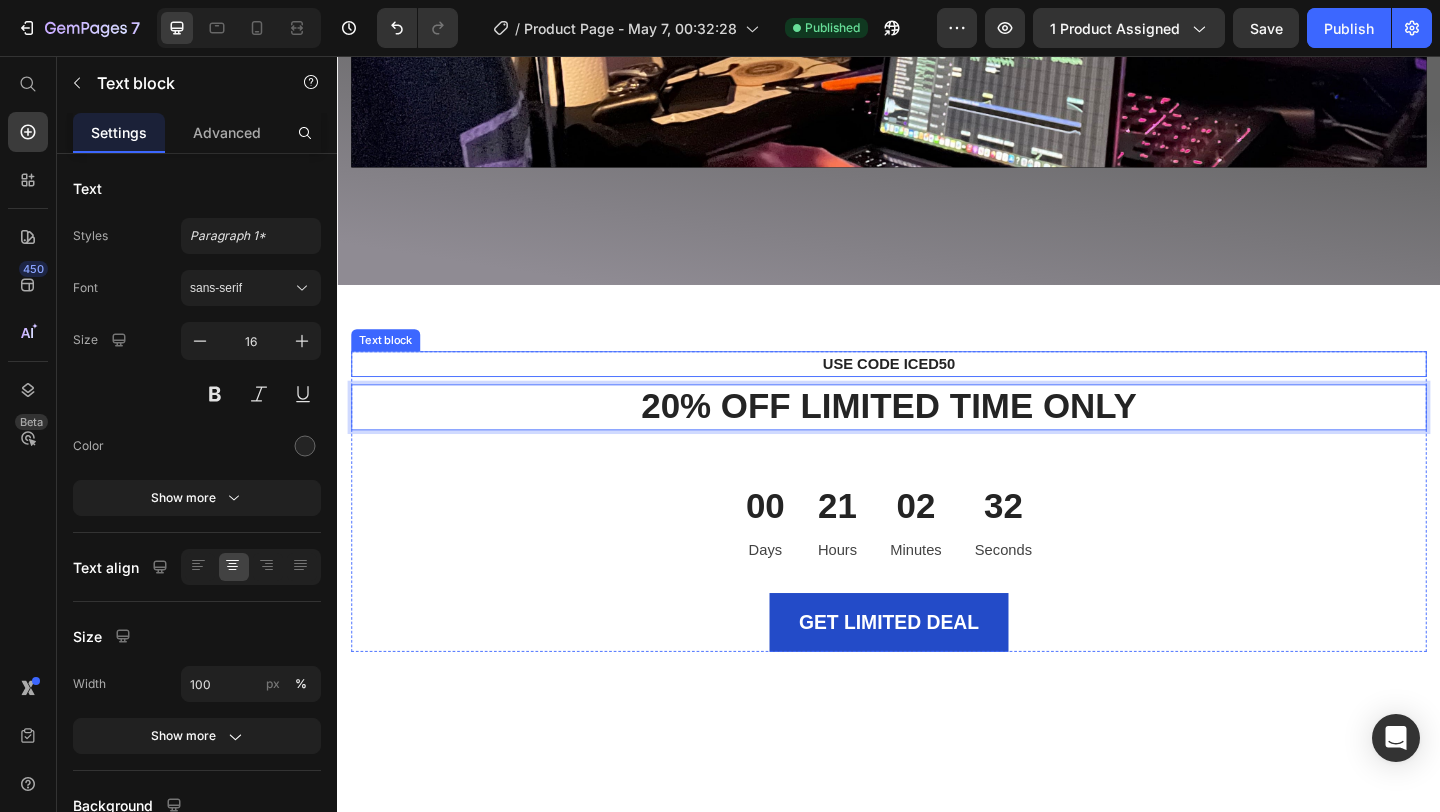 click on "USE CODE ICED50" at bounding box center (937, 391) 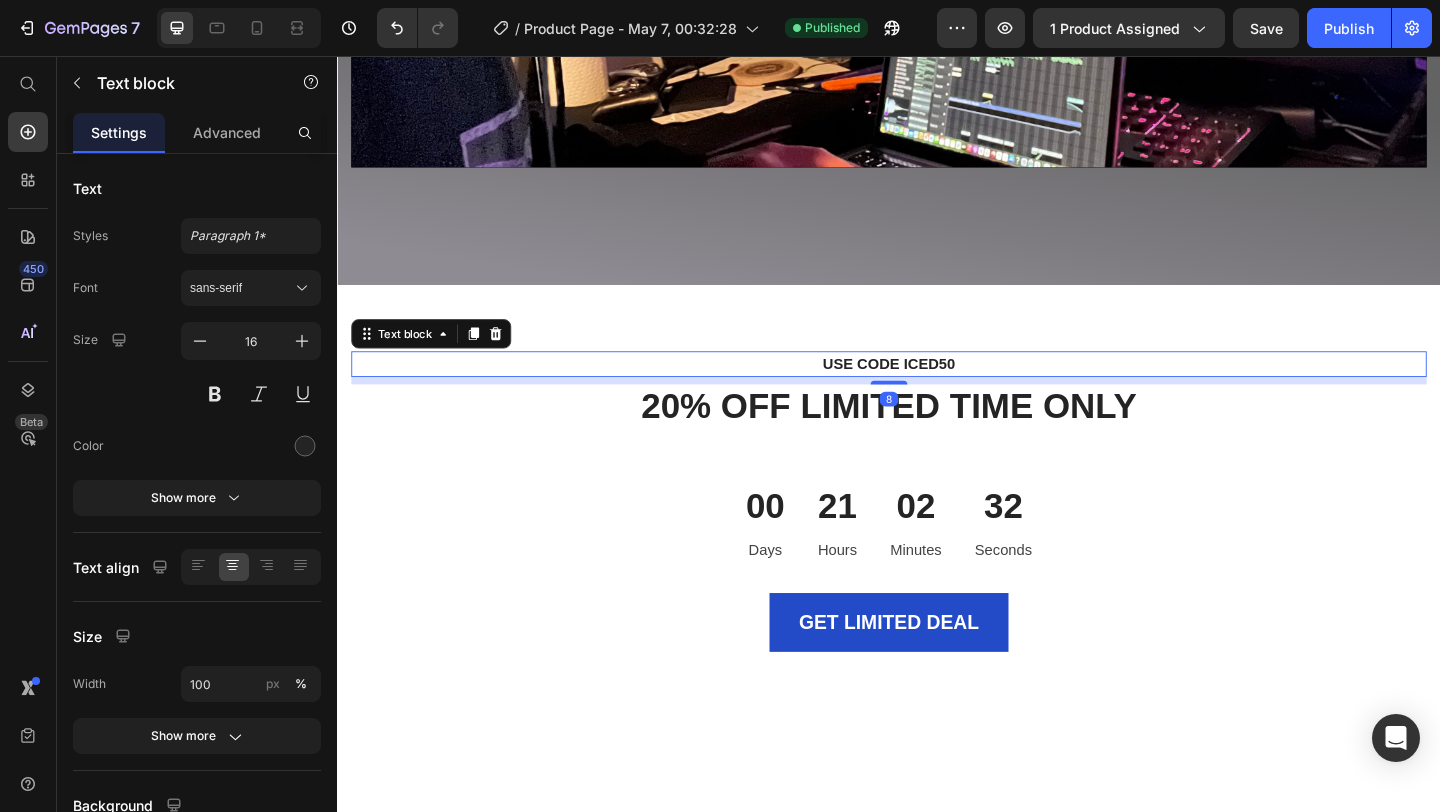 click on "USE CODE ICED50" at bounding box center (937, 391) 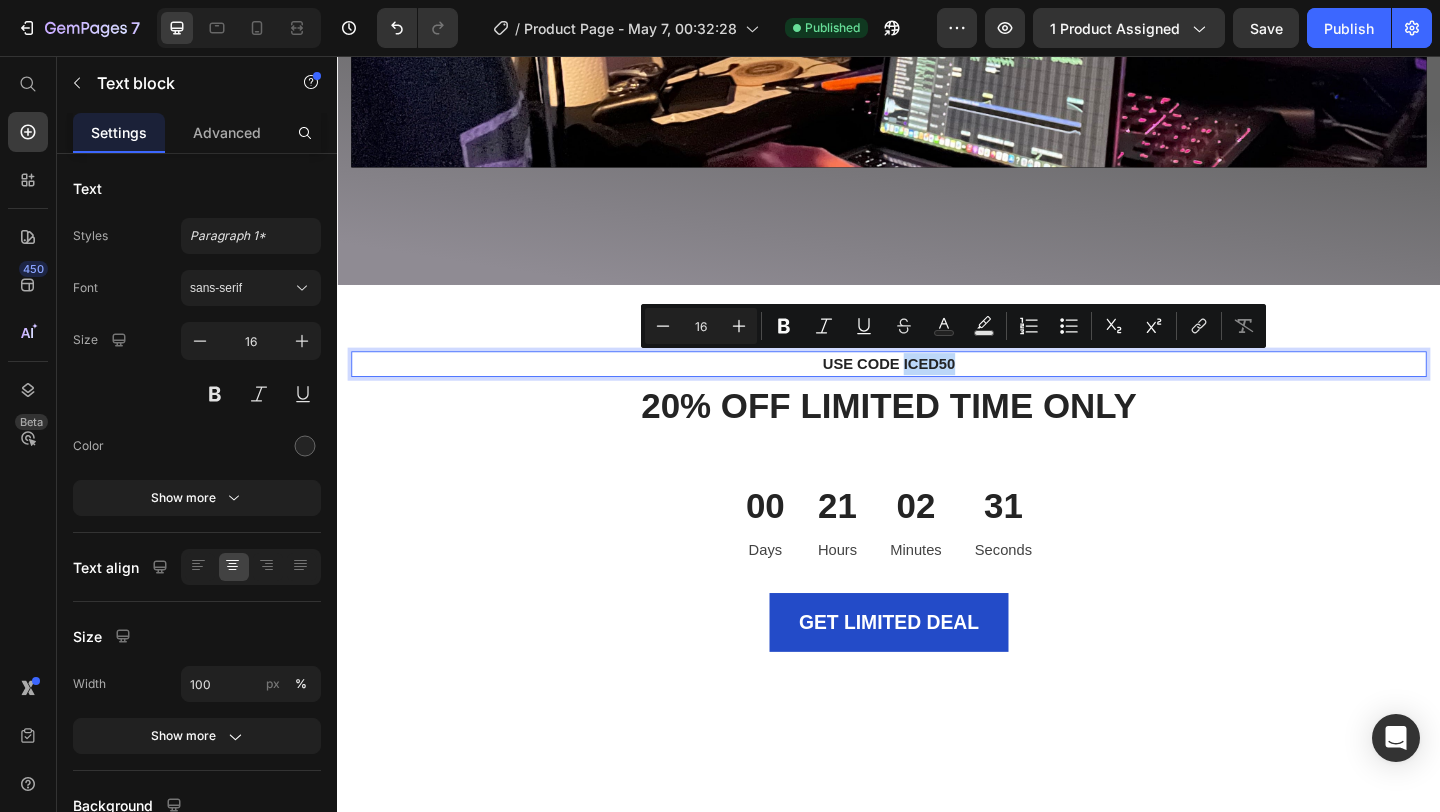 click on "USE CODE ICED50" at bounding box center [937, 391] 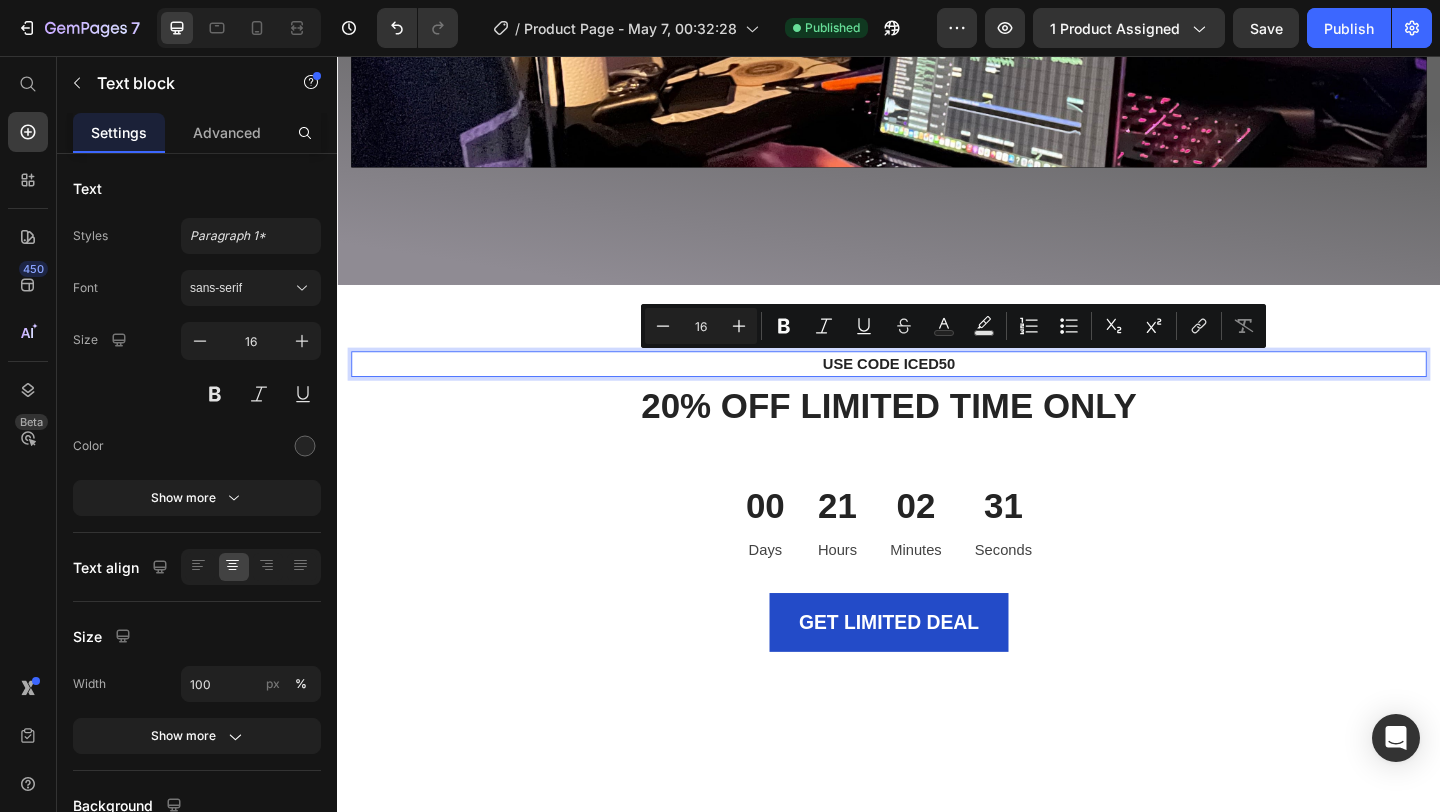 click on "USE CODE ICED50" at bounding box center [937, 391] 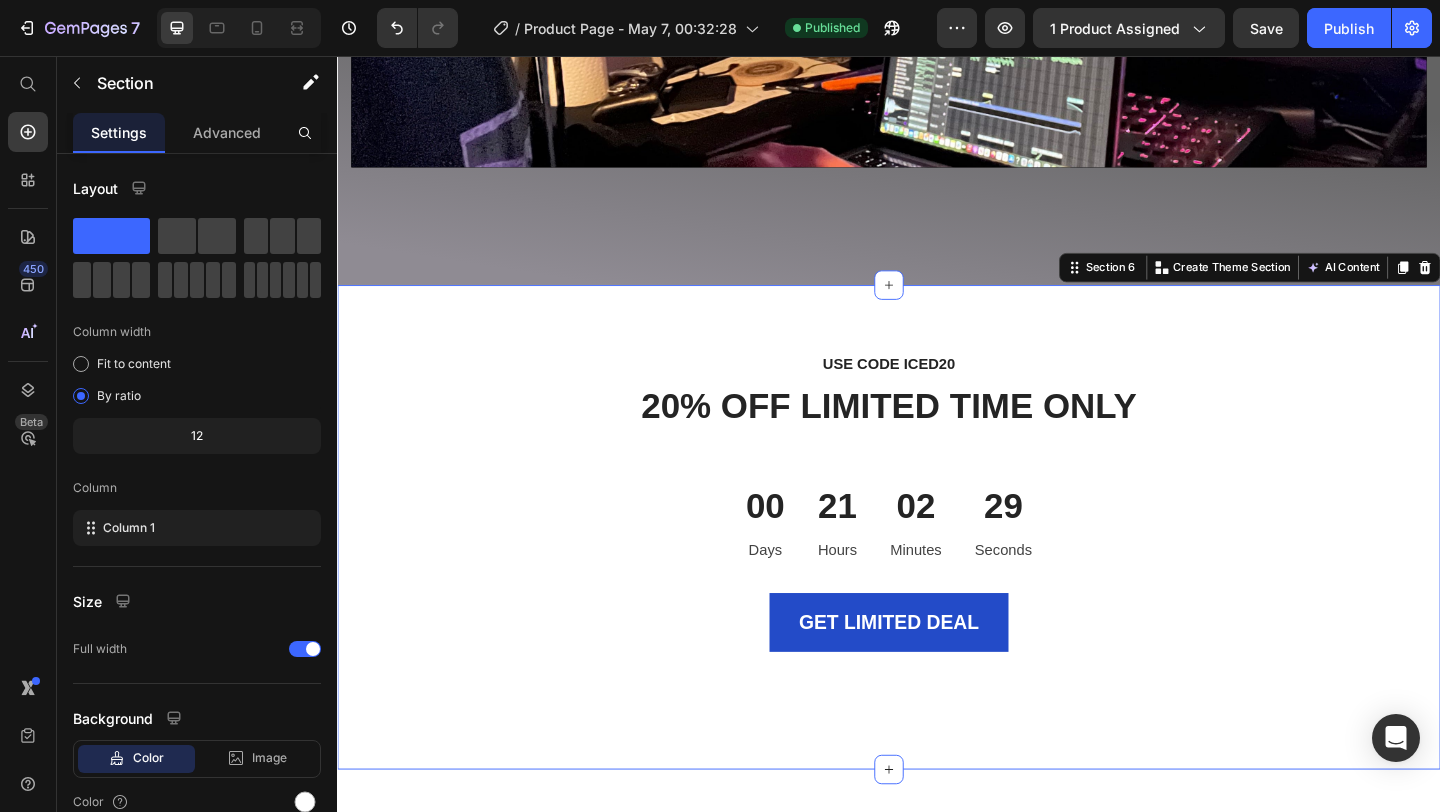 click on "USE CODE ICED20 Text block  20% OFF LIMITED TIME ONLY Heading 00 Days 21 Hours 02 Minutes 29 Seconds CountDown Timer GET LIMITED DEAL (P) Cart Button Product Row Section 6   You can create reusable sections Create Theme Section AI Content Write with GemAI What would you like to describe here? Tone and Voice Persuasive Product Getting products... Show more Generate" at bounding box center (937, 568) 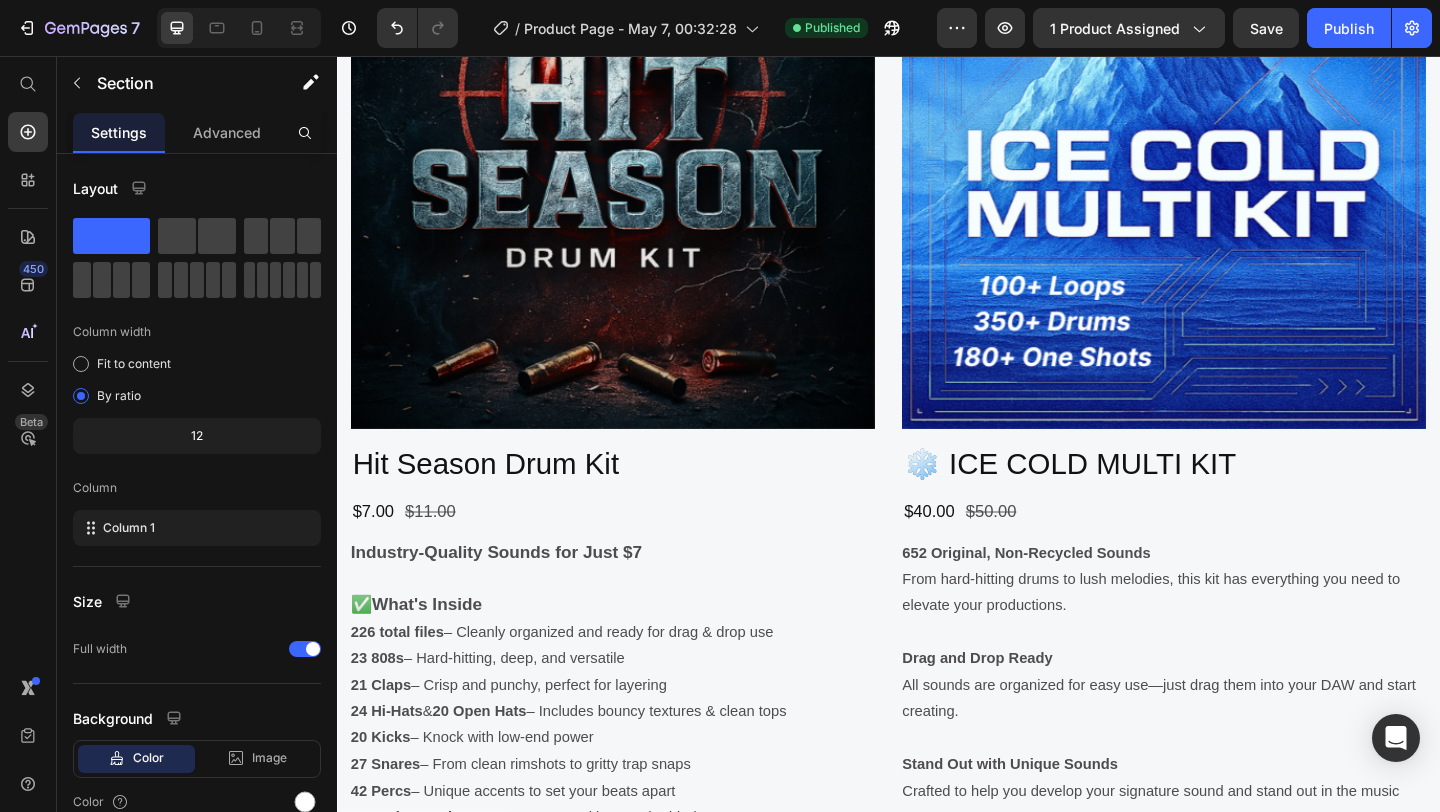 scroll, scrollTop: 6050, scrollLeft: 0, axis: vertical 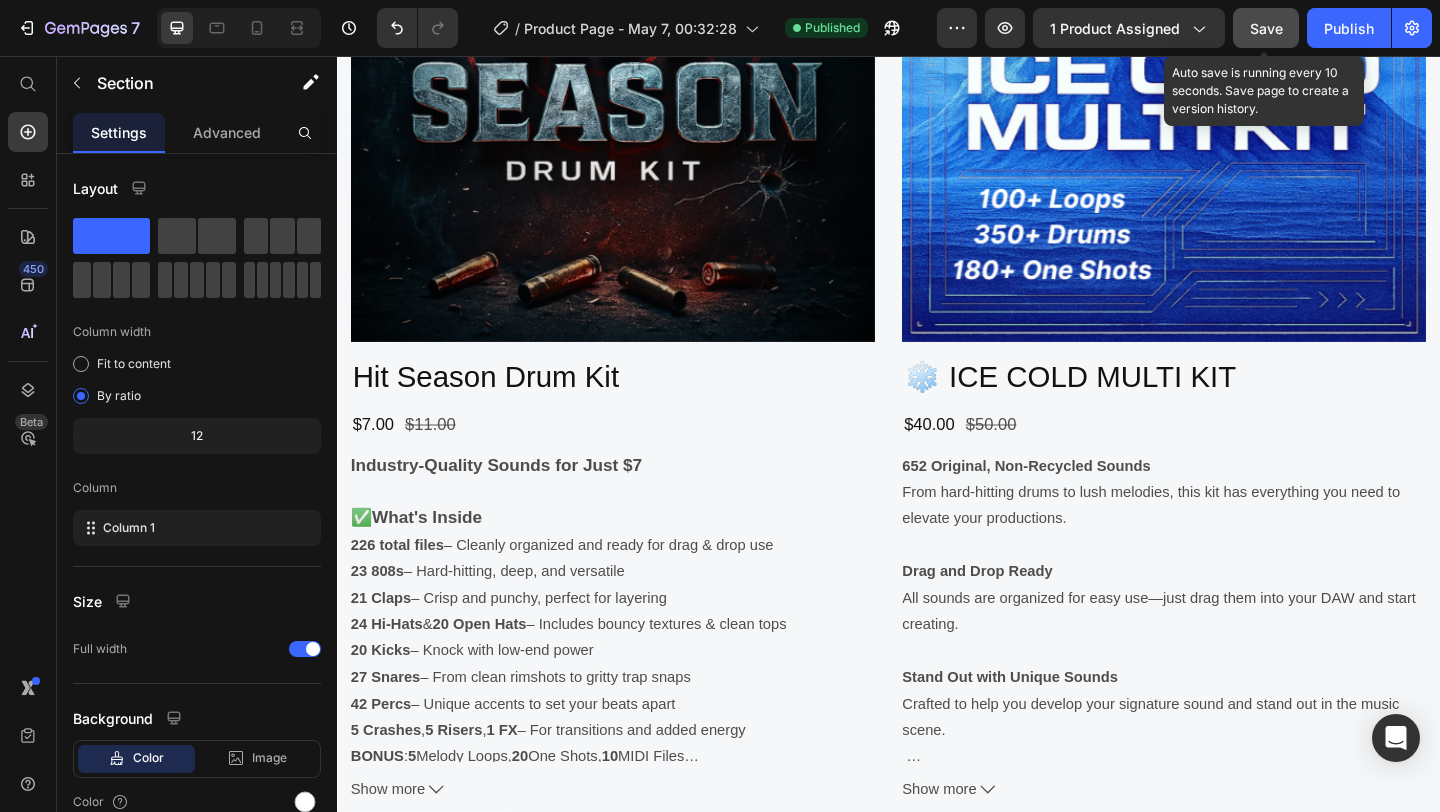 click on "Save" at bounding box center (1266, 28) 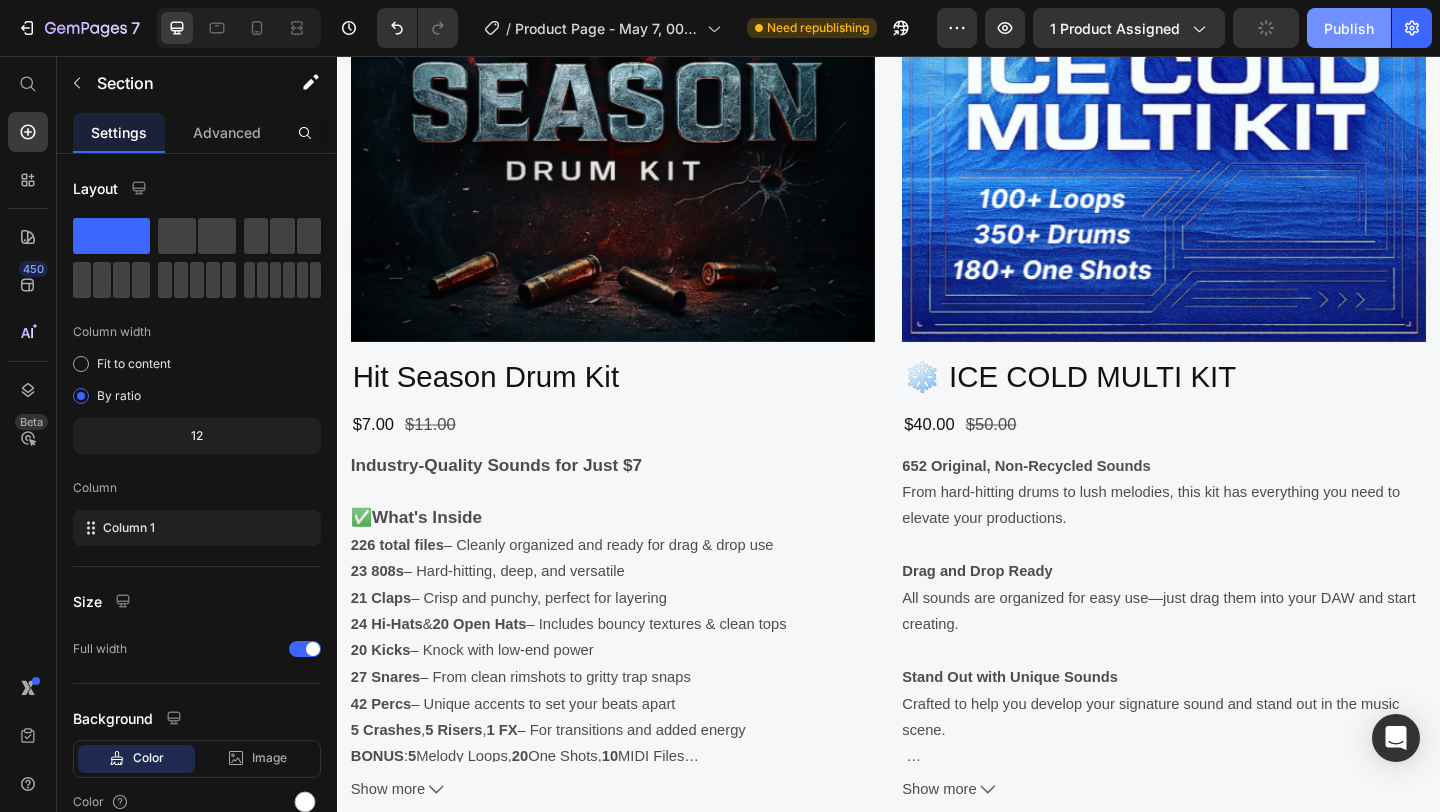 click on "Publish" at bounding box center [1349, 28] 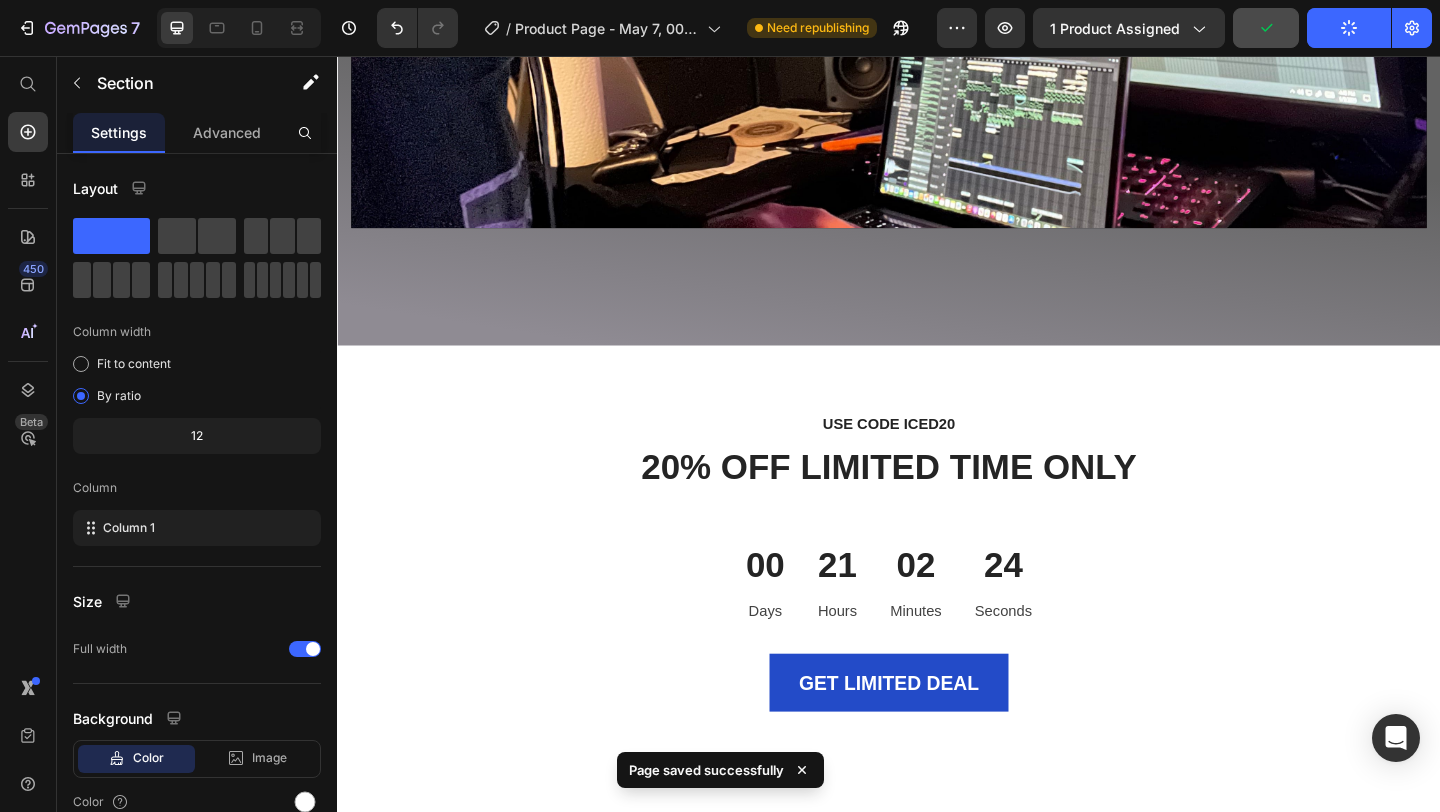 scroll, scrollTop: 3894, scrollLeft: 0, axis: vertical 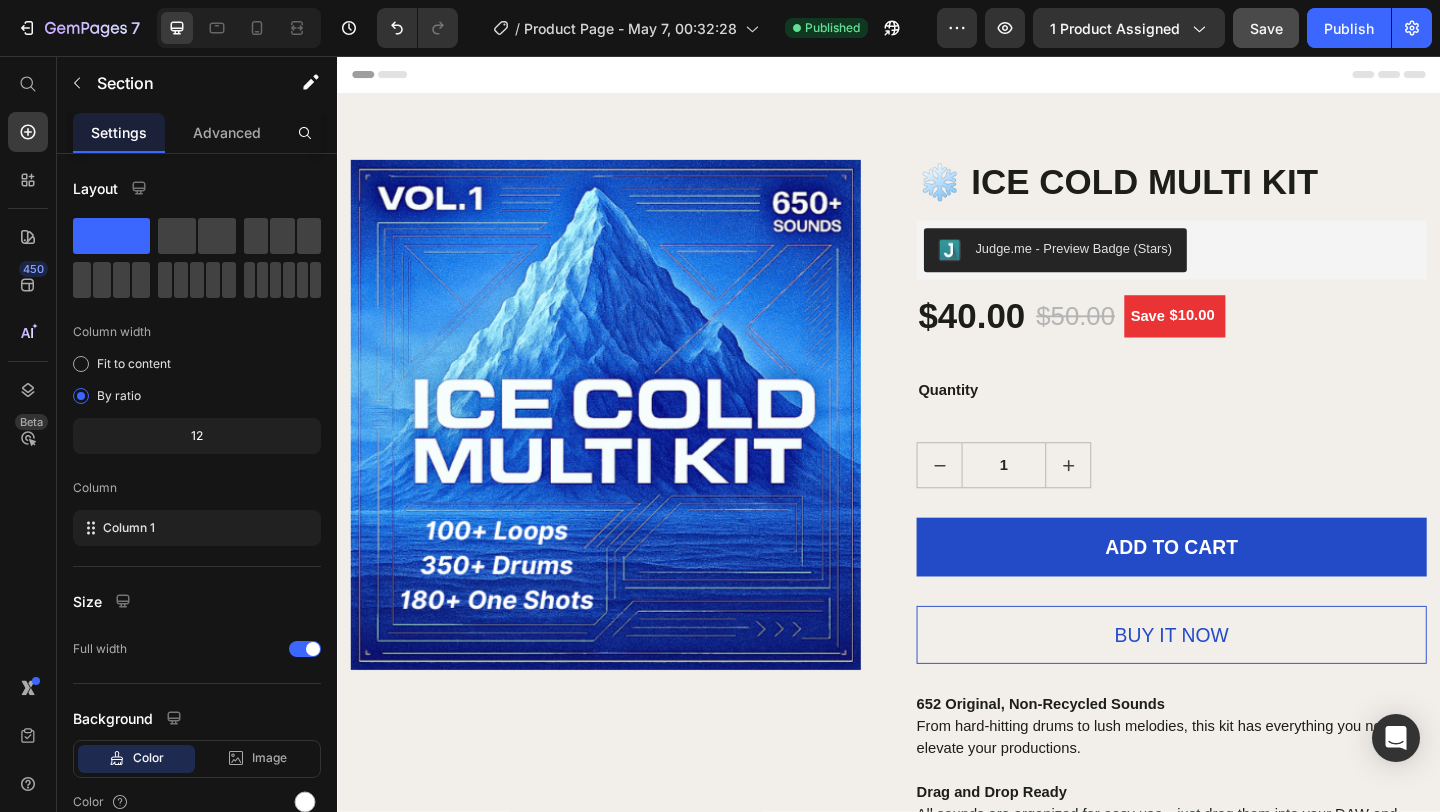 click on "7 / Product Page - May 7, 00:32:28 Published Preview 1 product assigned Save Publish" 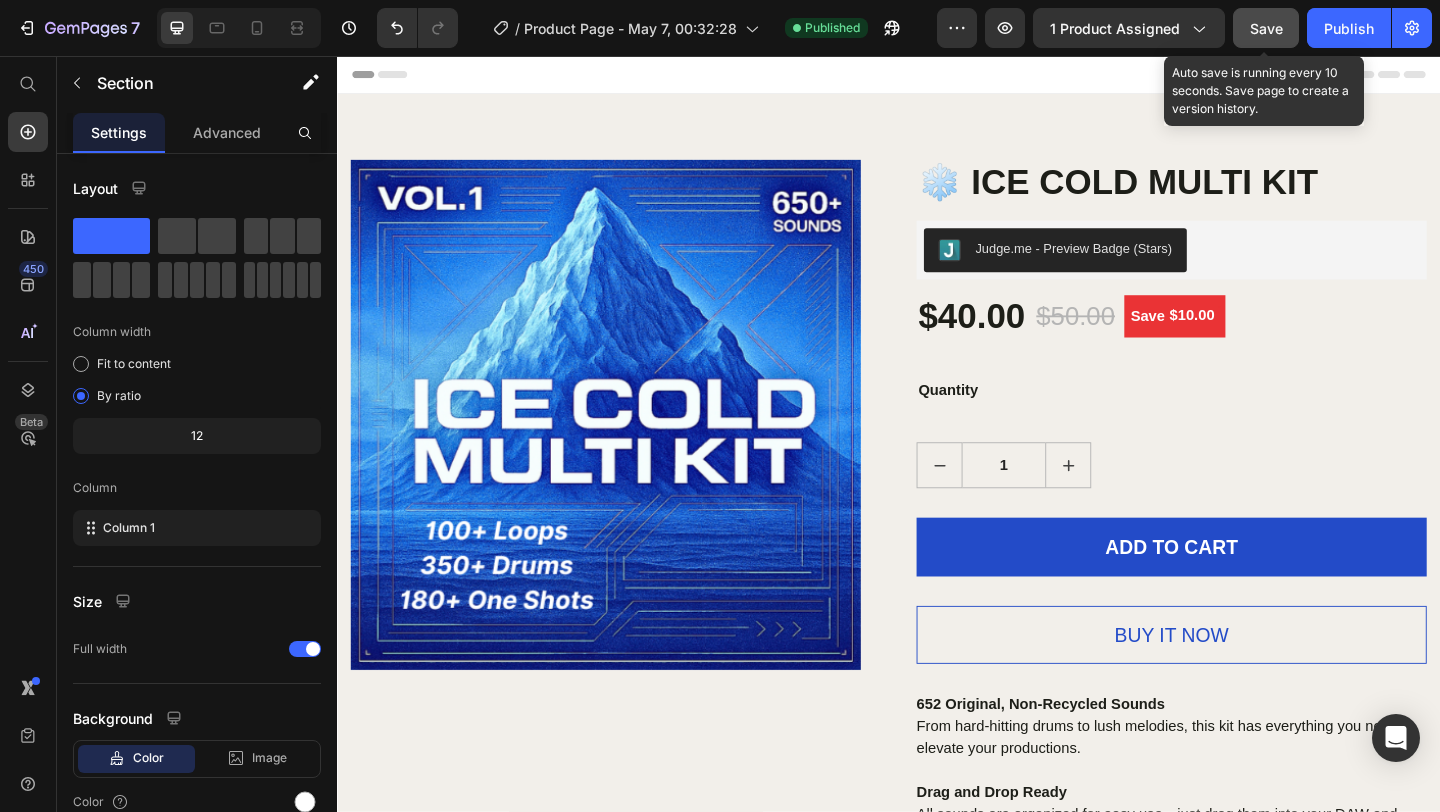 click on "Save" at bounding box center [1266, 28] 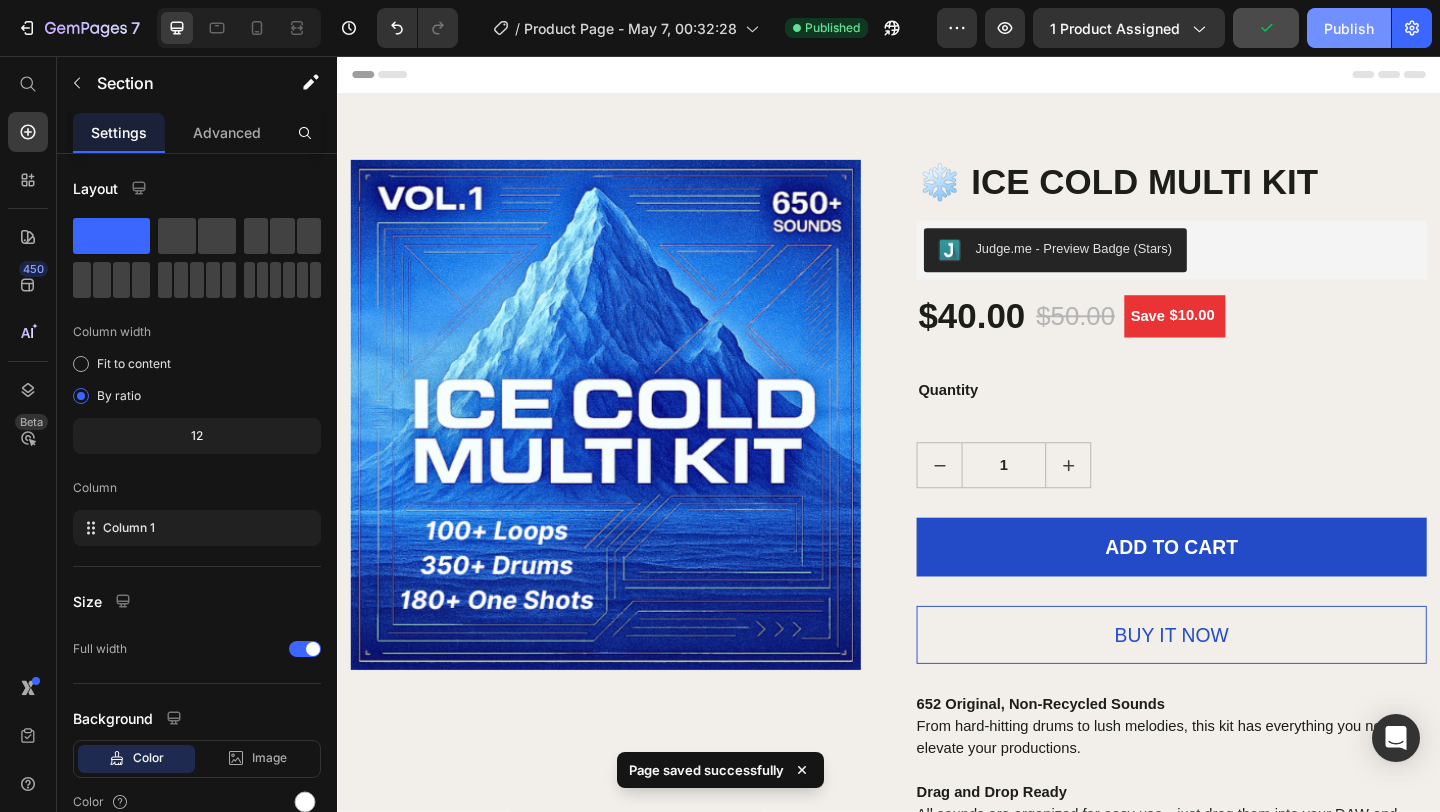 click on "Publish" 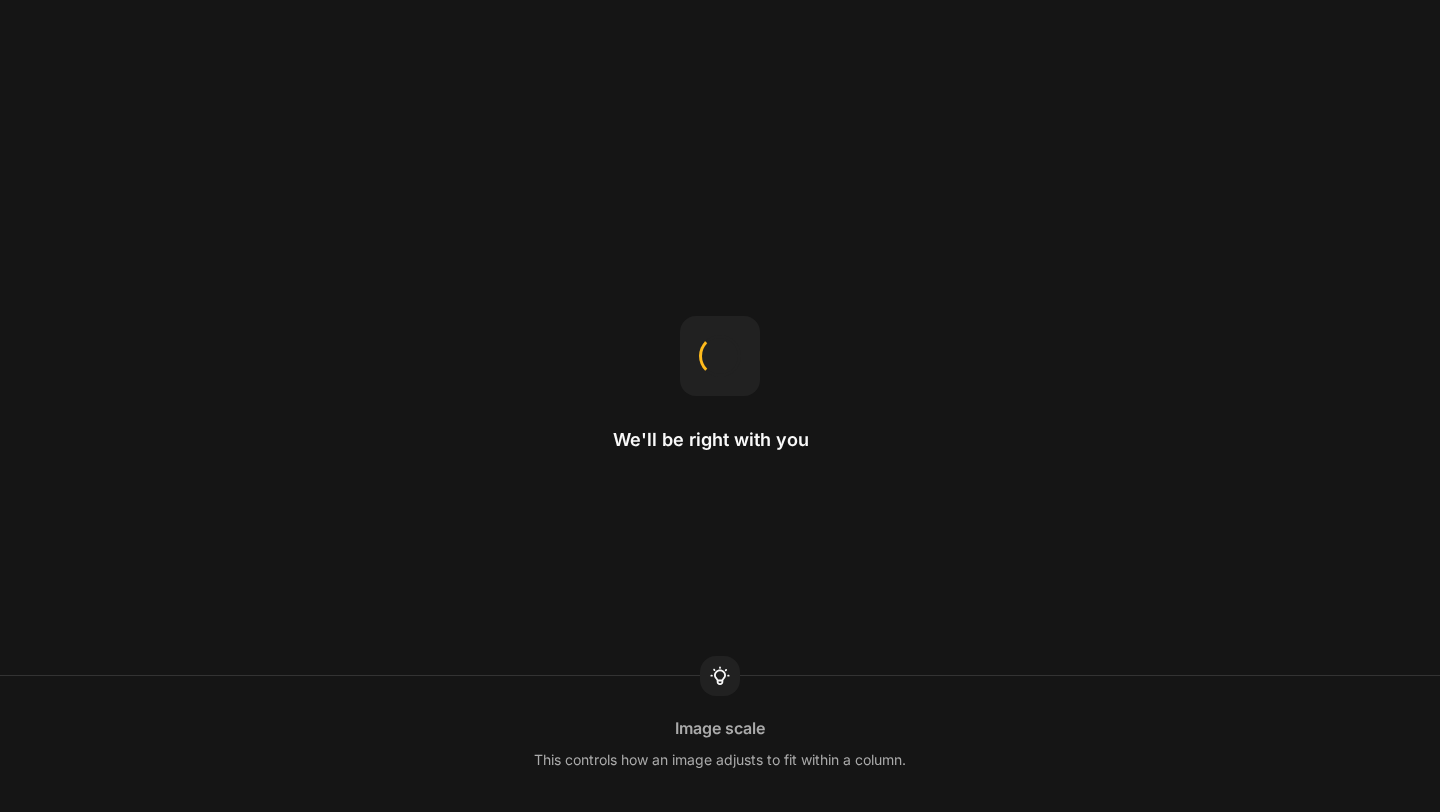 scroll, scrollTop: 0, scrollLeft: 0, axis: both 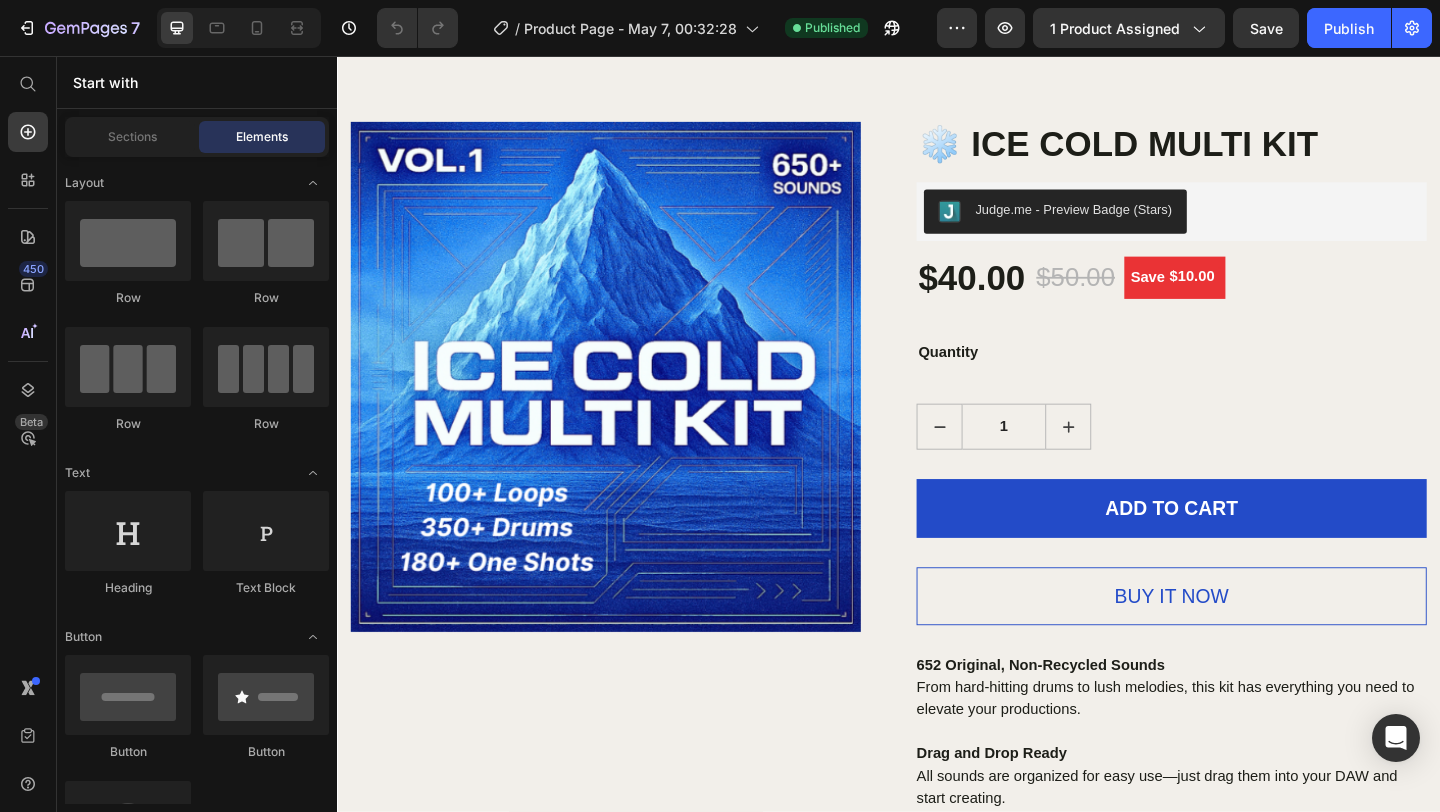 click on "7 / Product Page - May 7, 00:32:28 Published Preview 1 product assigned Save Publish" 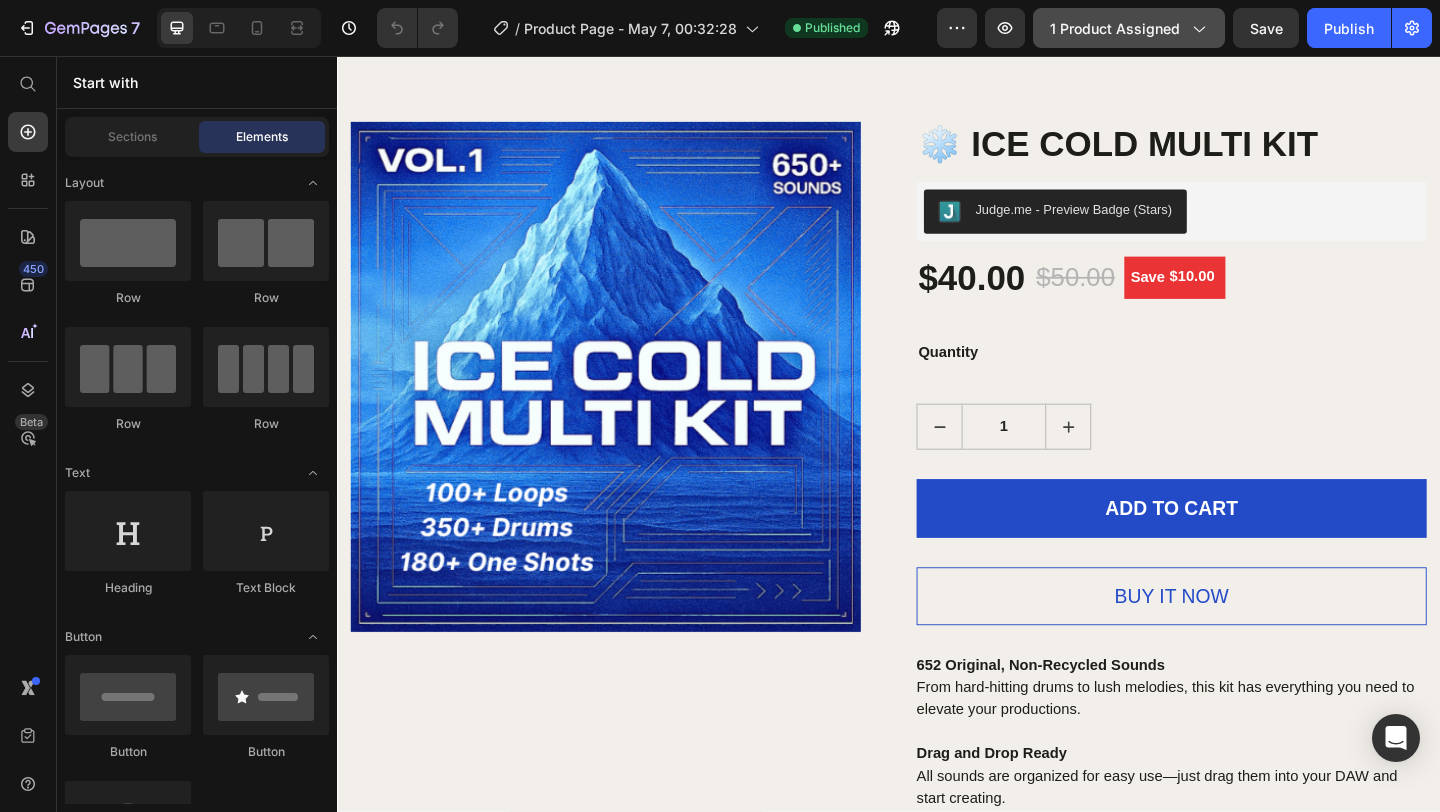 click on "1 product assigned" at bounding box center (1129, 28) 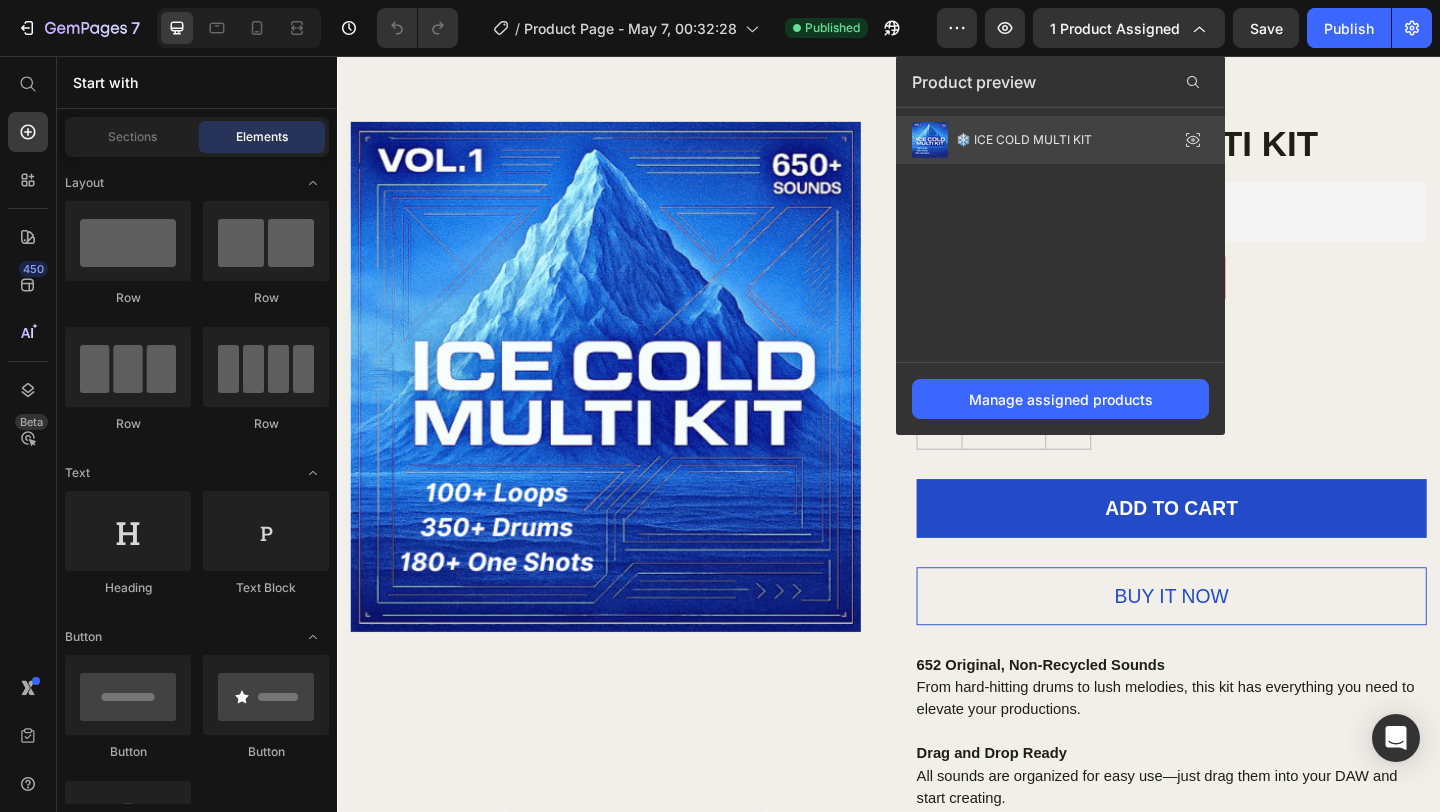 click 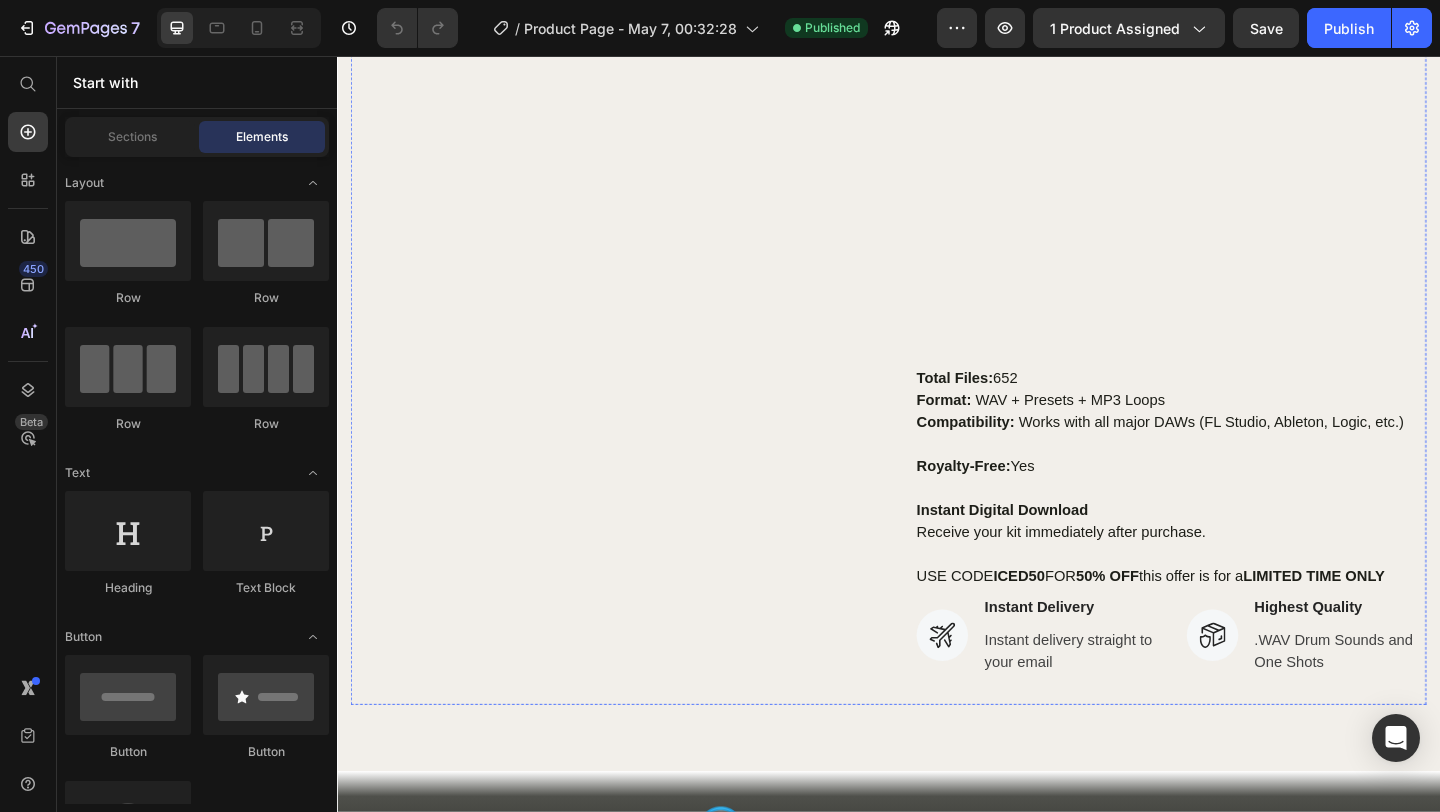 scroll, scrollTop: 0, scrollLeft: 0, axis: both 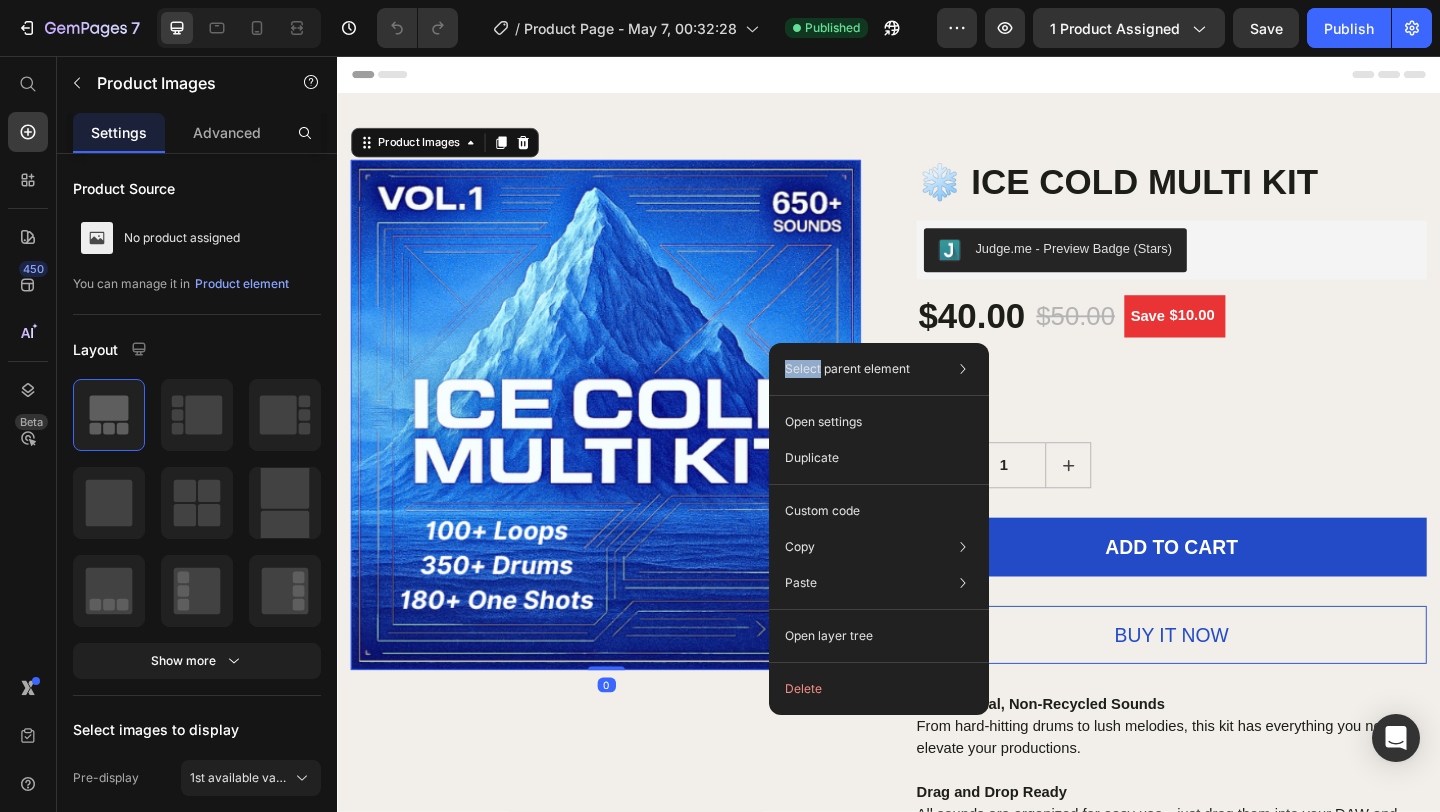 click on "Select parent element Section Product Product Images Open settings Duplicate Custom code Copy Copy element  Cmd + C Copy style  Copy class  .gnLxlPFHRV Paste Paste element  Cmd + V Paste style  Cmd + Shift + V  Please allow access tp clipboard to paste content from other pages  Allow Access Open layer tree  Delete" at bounding box center (879, 529) 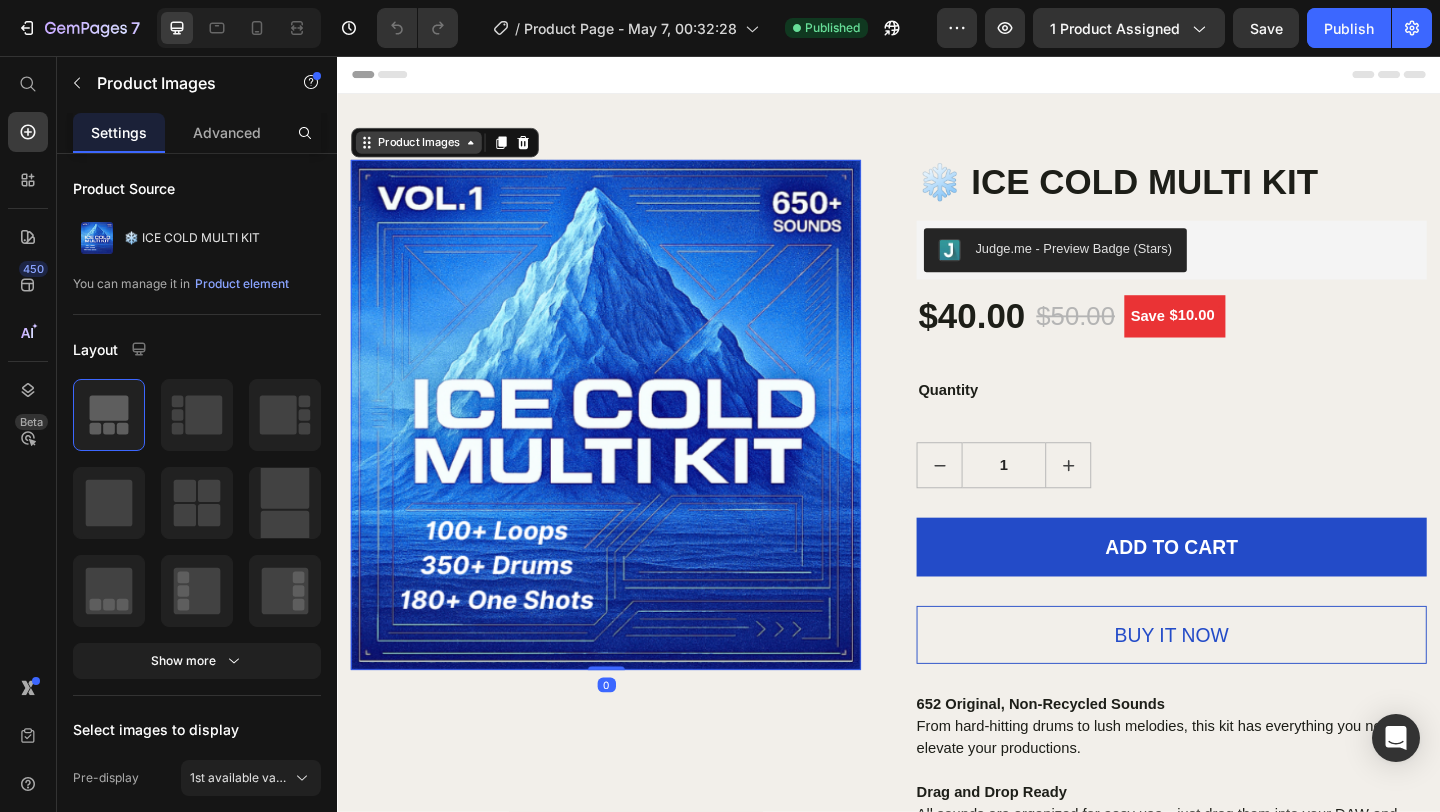 click on "Product Images" at bounding box center (425, 150) 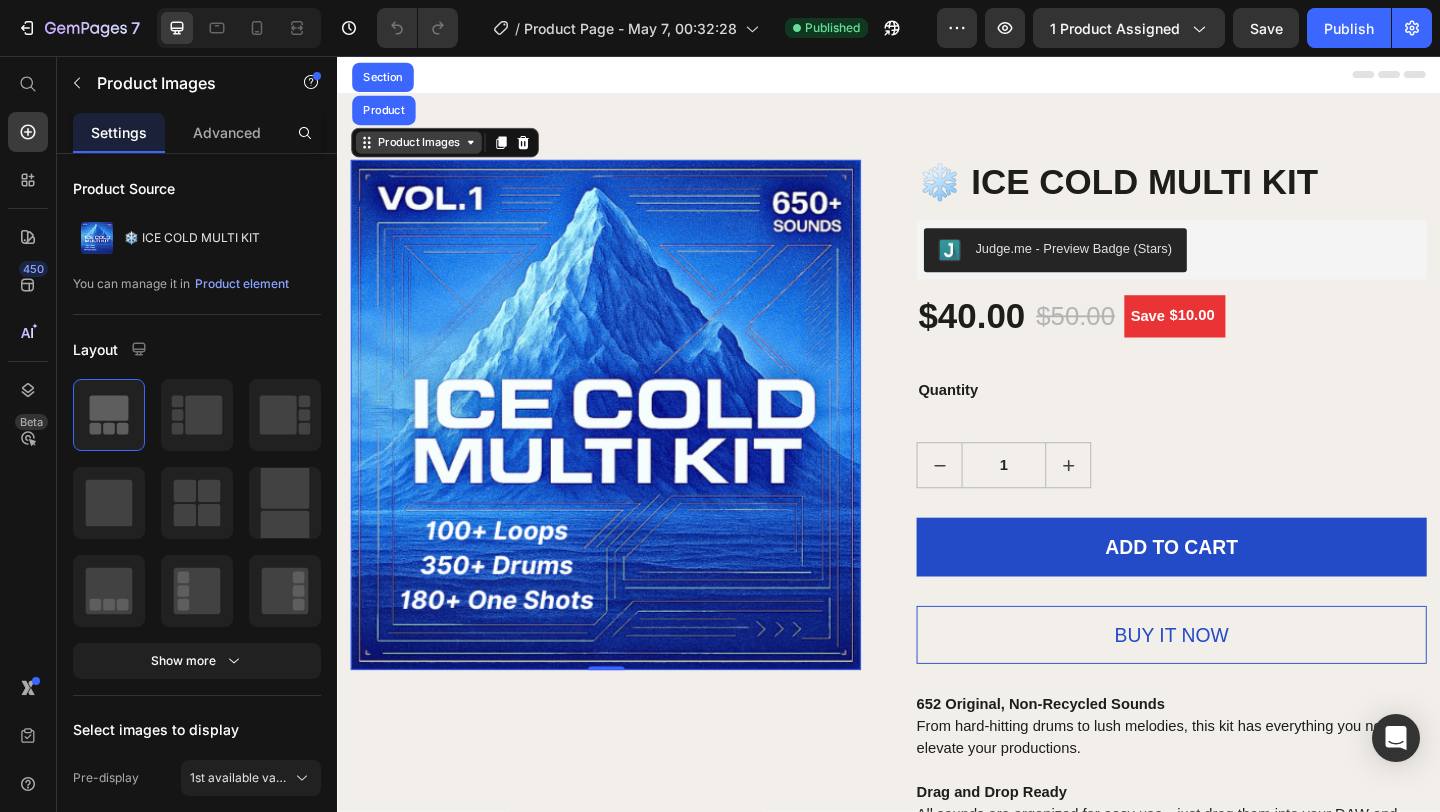 click on "Product Images" at bounding box center [425, 150] 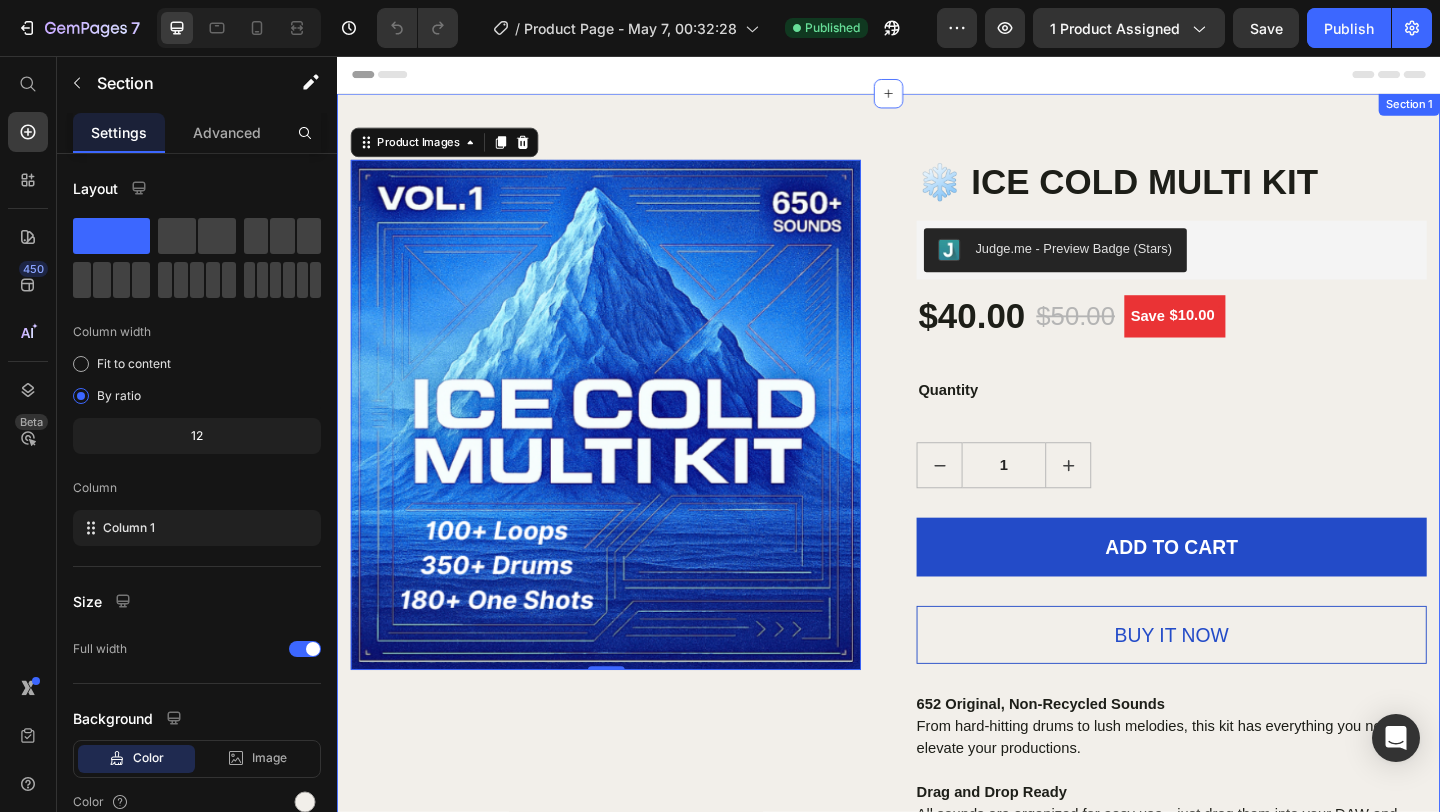 click on "Product Images 0 ❄️ ICE COLD MULTI KIT (P) Title Judge.me - Preview Badge (Stars) Judge.me $40.00 (P) Price $50.00 (P) Price Save $10.00 (P) Tag Row Quantity Text block 1 (P) Quantity ADD TO CART (P) Cart Button Buy it now (P) Dynamic Checkout 652 Original, Non-Recycled Sounds From hard-hitting drums to lush melodies, this kit has everything you need to elevate your productions.
Drag and Drop Ready All sounds are organized for easy use—just drag them into your DAW and start creating.
Stand Out with Unique Sounds Crafted to help you develop your signature sound and stand out in the music scene.
Total Files:  652
Format:   WAV + Presets + MP3 Loops
Compatibility:   Works with all major DAWs (FL Studio, Ableton, Logic, etc.)
Royalty-Free:  Yes
Instant Digital Download Receive your kit immediately after purchase.
USE CODE  ICED50  FOR  50% OFF  this offer is for a   LIMITED TIME ONLY (P) Description
Icon Instant Delivery Text block Text block" at bounding box center [937, 955] 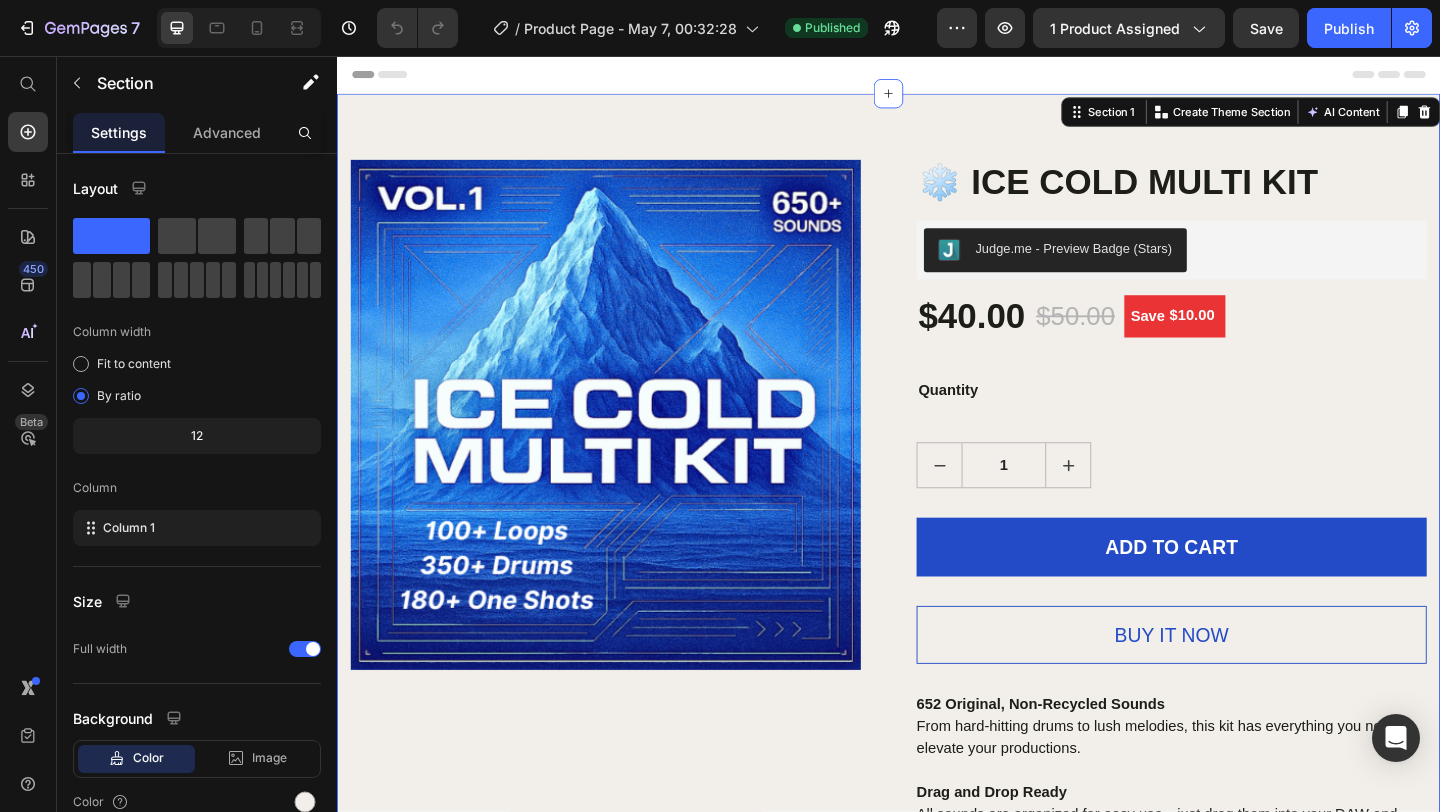click on "Product Images ❄️ ICE COLD MULTI KIT (P) Title Judge.me - Preview Badge (Stars) Judge.me $40.00 (P) Price $50.00 (P) Price Save $10.00 (P) Tag Row Quantity Text block 1 (P) Quantity ADD TO CART (P) Cart Button Buy it now (P) Dynamic Checkout 652 Original, Non-Recycled Sounds From hard-hitting drums to lush melodies, this kit has everything you need to elevate your productions.
Drag and Drop Ready All sounds are organized for easy use—just drag them into your DAW and start creating.
Stand Out with Unique Sounds Crafted to help you develop your signature sound and stand out in the music scene.
Total Files:  652
Format:   WAV + Presets + MP3 Loops
Compatibility:   Works with all major DAWs (FL Studio, Ableton, Logic, etc.)
Royalty-Free:  Yes
Instant Digital Download Receive your kit immediately after purchase.
USE CODE  ICED50  FOR  50% OFF  this offer is for a   LIMITED TIME ONLY (P) Description
Icon Instant Delivery Text block Text block" at bounding box center [937, 955] 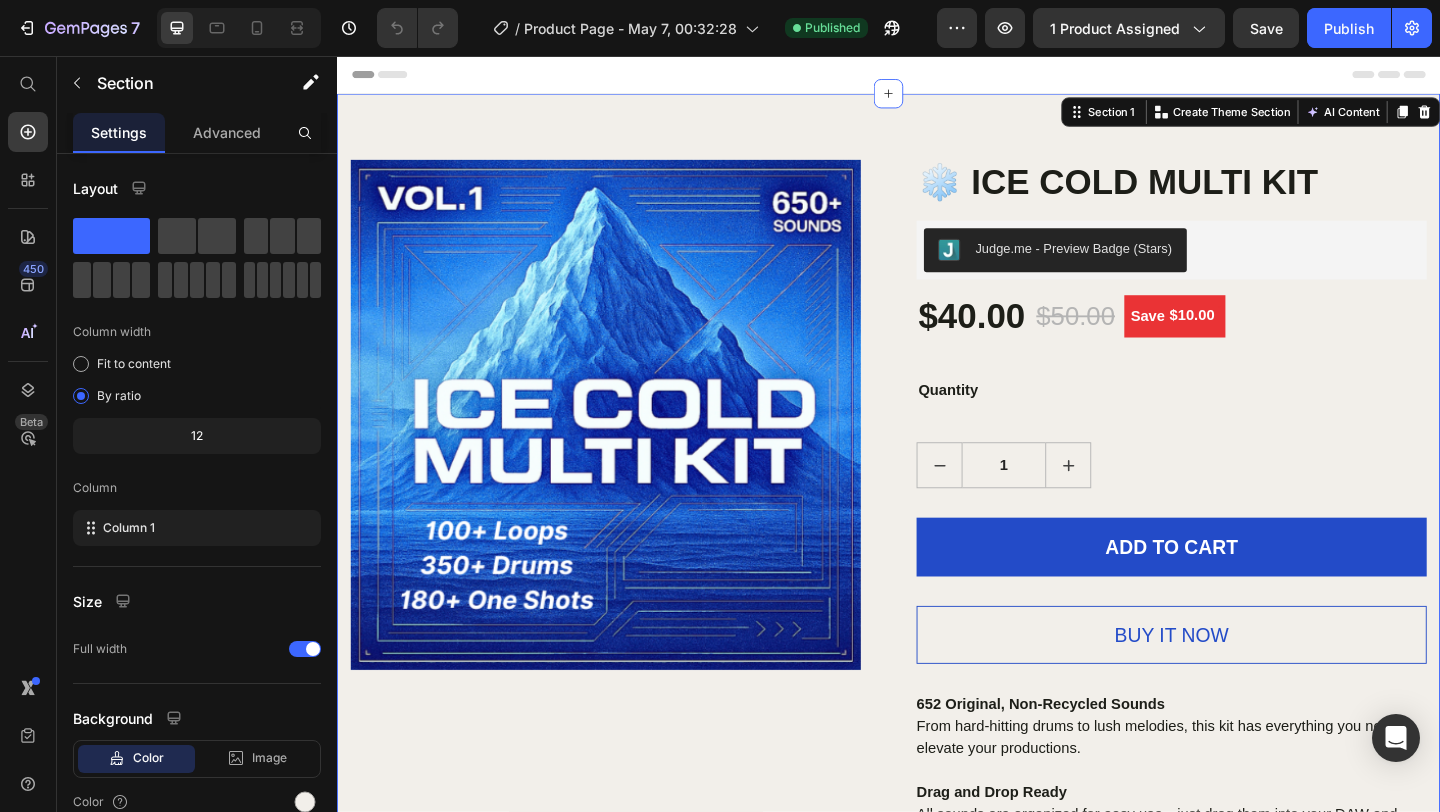 click on "Product Images ❄️ ICE COLD MULTI KIT (P) Title Judge.me - Preview Badge (Stars) Judge.me $40.00 (P) Price $50.00 (P) Price Save $10.00 (P) Tag Row Quantity Text block 1 (P) Quantity ADD TO CART (P) Cart Button Buy it now (P) Dynamic Checkout 652 Original, Non-Recycled Sounds From hard-hitting drums to lush melodies, this kit has everything you need to elevate your productions.
Drag and Drop Ready All sounds are organized for easy use—just drag them into your DAW and start creating.
Stand Out with Unique Sounds Crafted to help you develop your signature sound and stand out in the music scene.
Total Files:  652
Format:   WAV + Presets + MP3 Loops
Compatibility:   Works with all major DAWs (FL Studio, Ableton, Logic, etc.)
Royalty-Free:  Yes
Instant Digital Download Receive your kit immediately after purchase.
USE CODE  ICED50  FOR  50% OFF  this offer is for a   LIMITED TIME ONLY (P) Description
Icon Instant Delivery Text block Text block" at bounding box center [937, 955] 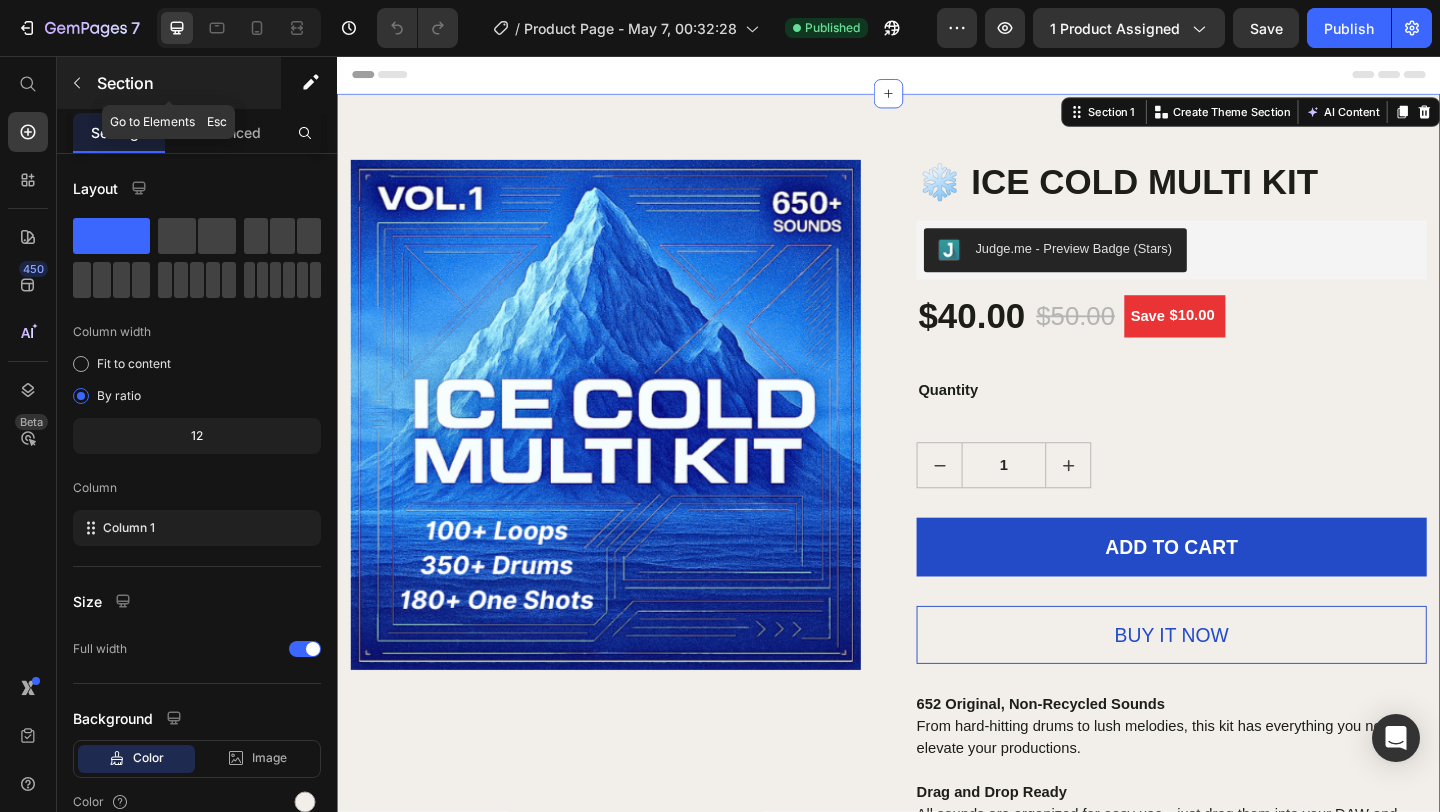 click at bounding box center [77, 83] 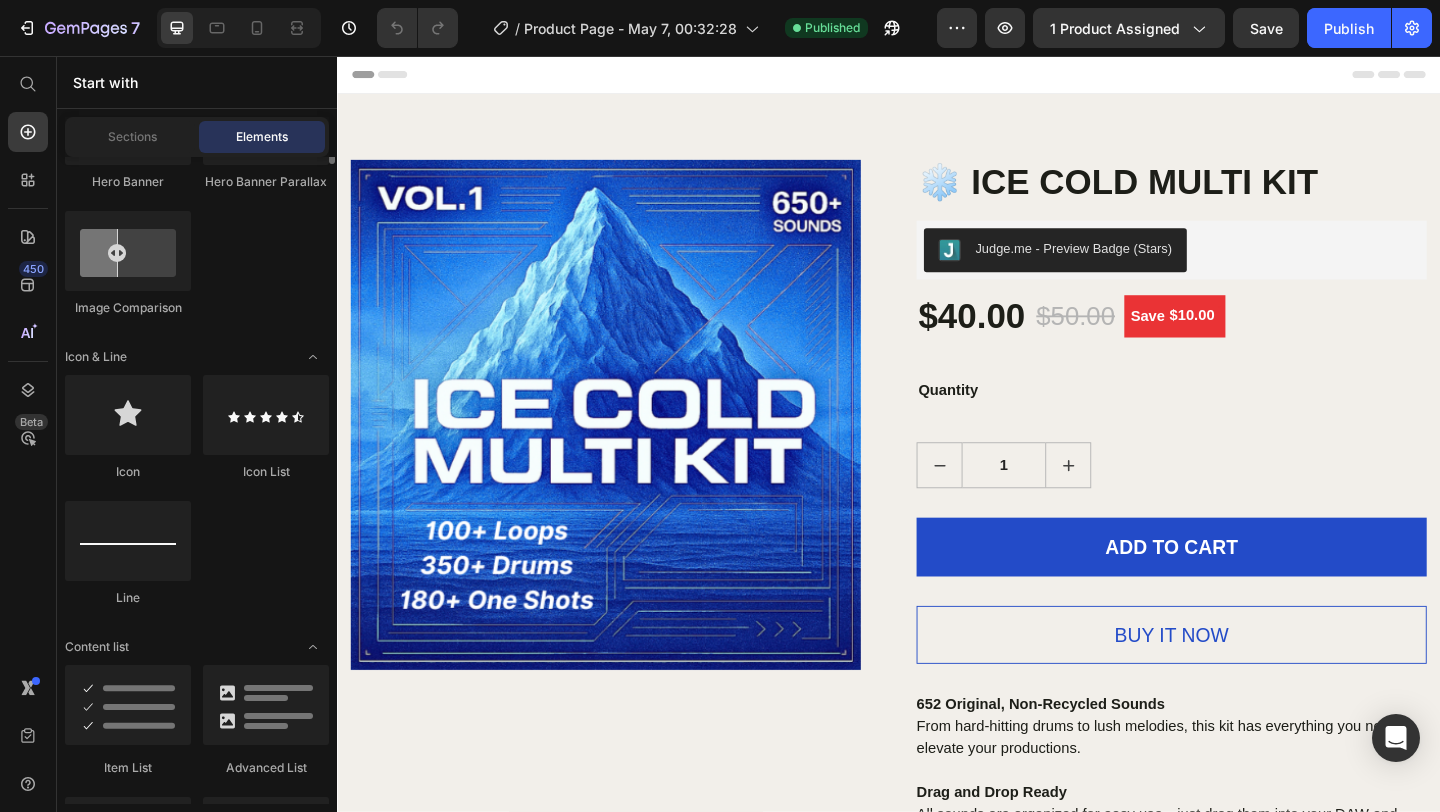 scroll, scrollTop: 0, scrollLeft: 0, axis: both 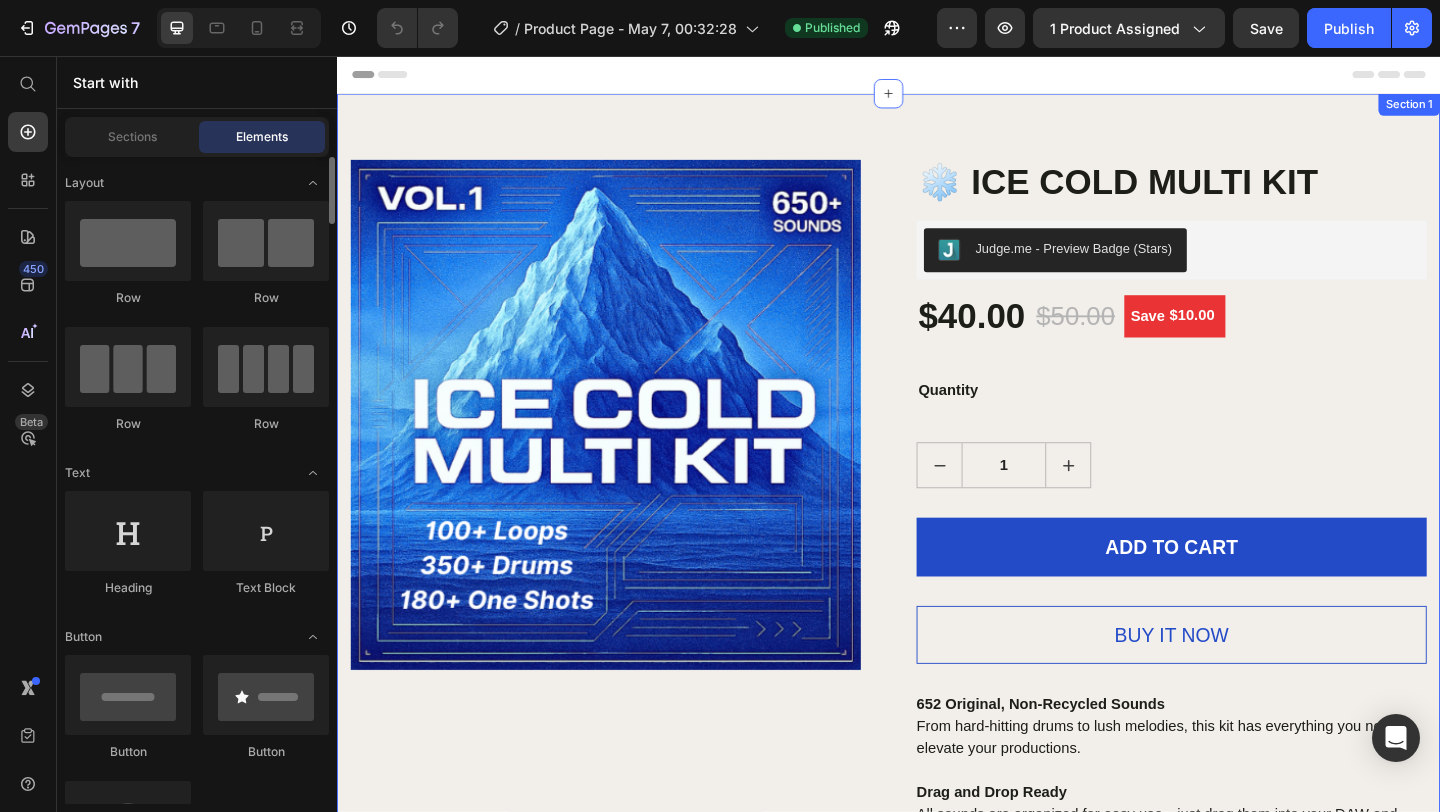 click on "Product Images ❄️ ICE COLD MULTI KIT (P) Title Judge.me - Preview Badge (Stars) Judge.me $40.00 (P) Price $50.00 (P) Price Save $10.00 (P) Tag Row Quantity Text block 1 (P) Quantity ADD TO CART (P) Cart Button Buy it now (P) Dynamic Checkout 652 Original, Non-Recycled Sounds From hard-hitting drums to lush melodies, this kit has everything you need to elevate your productions.
Drag and Drop Ready All sounds are organized for easy use—just drag them into your DAW and start creating.
Stand Out with Unique Sounds Crafted to help you develop your signature sound and stand out in the music scene.
Total Files:  652
Format:   WAV + Presets + MP3 Loops
Compatibility:   Works with all major DAWs (FL Studio, Ableton, Logic, etc.)
Royalty-Free:  Yes
Instant Digital Download Receive your kit immediately after purchase.
USE CODE  ICED50  FOR  50% OFF  this offer is for a   LIMITED TIME ONLY (P) Description
Icon Instant Delivery Text block Text block" at bounding box center [937, 955] 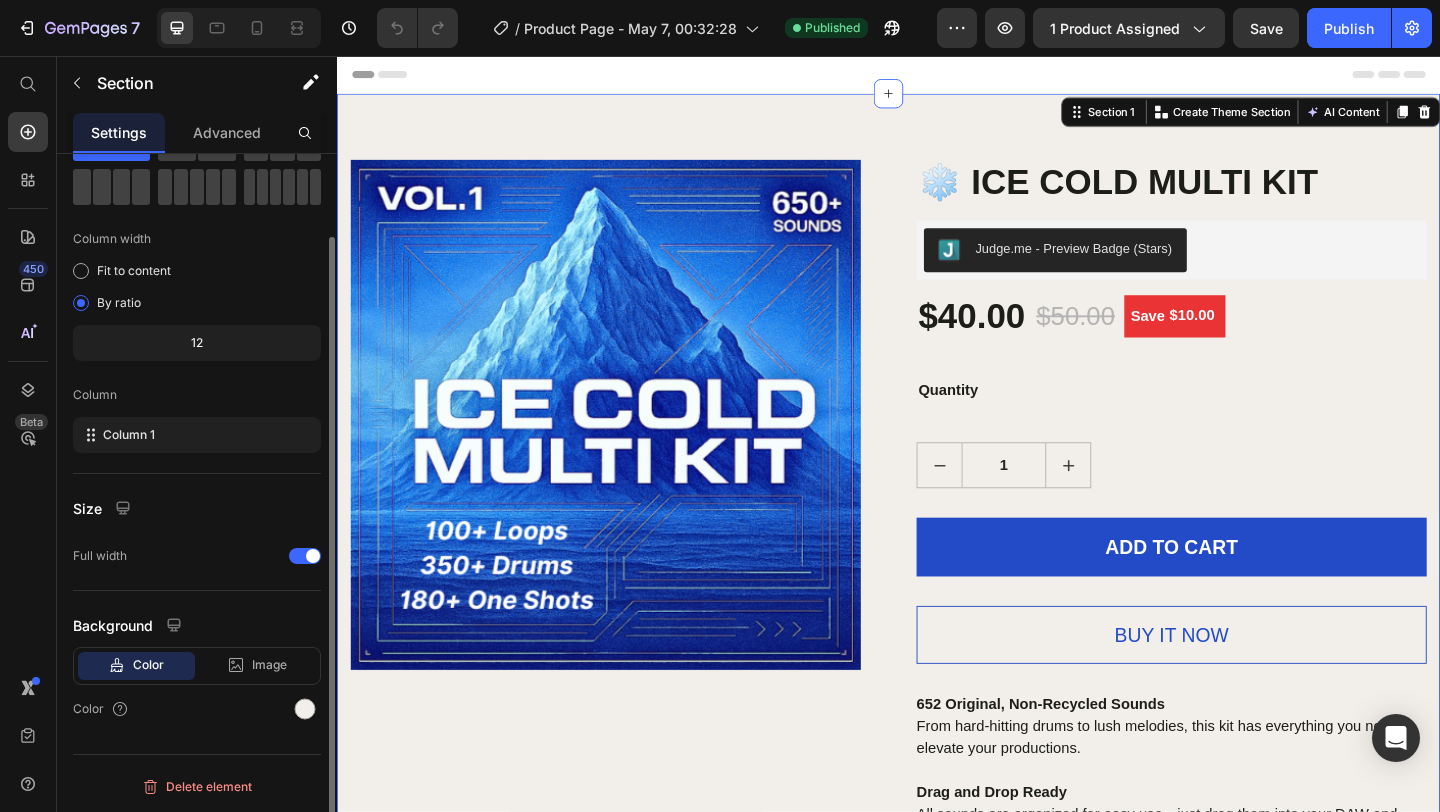 scroll, scrollTop: 0, scrollLeft: 0, axis: both 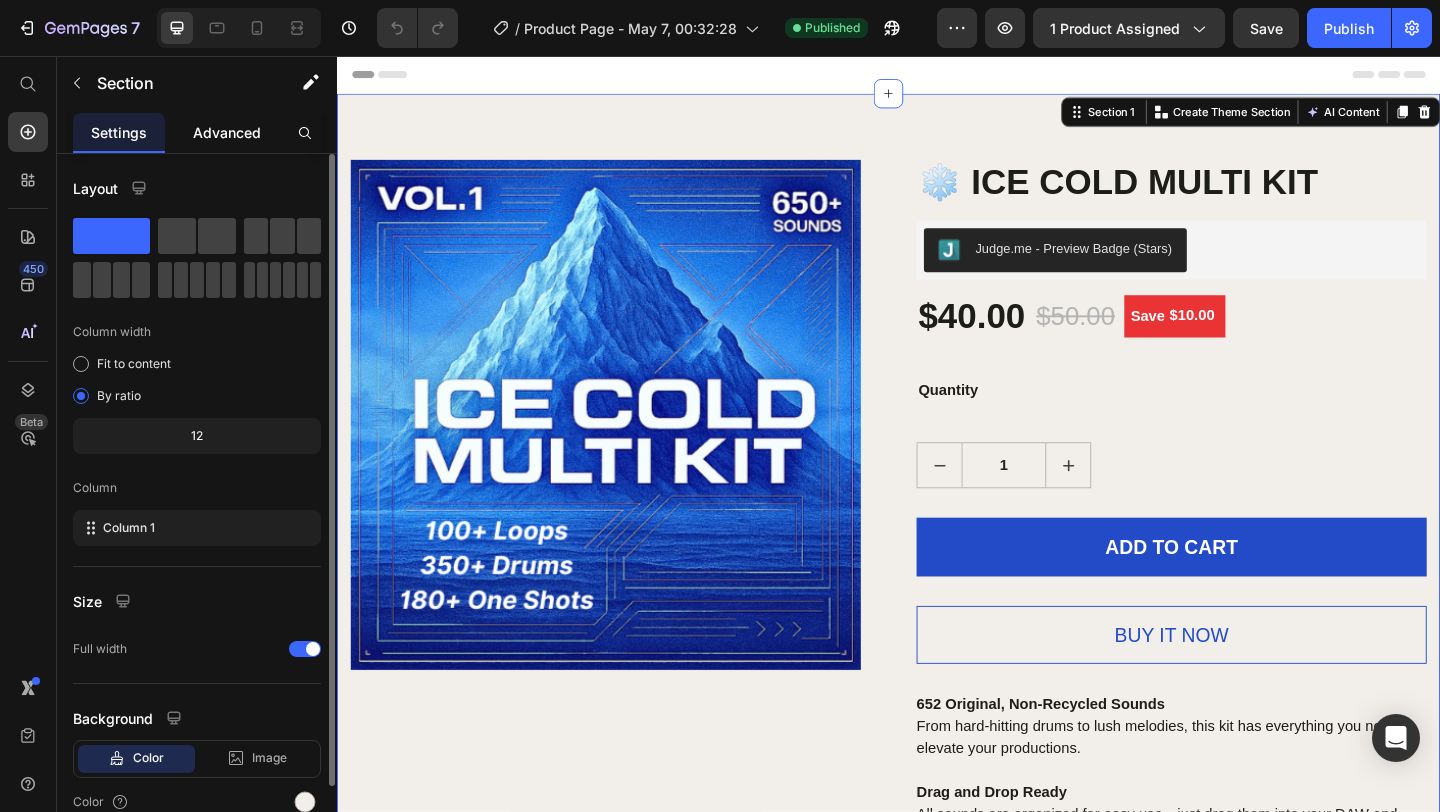 click on "Advanced" 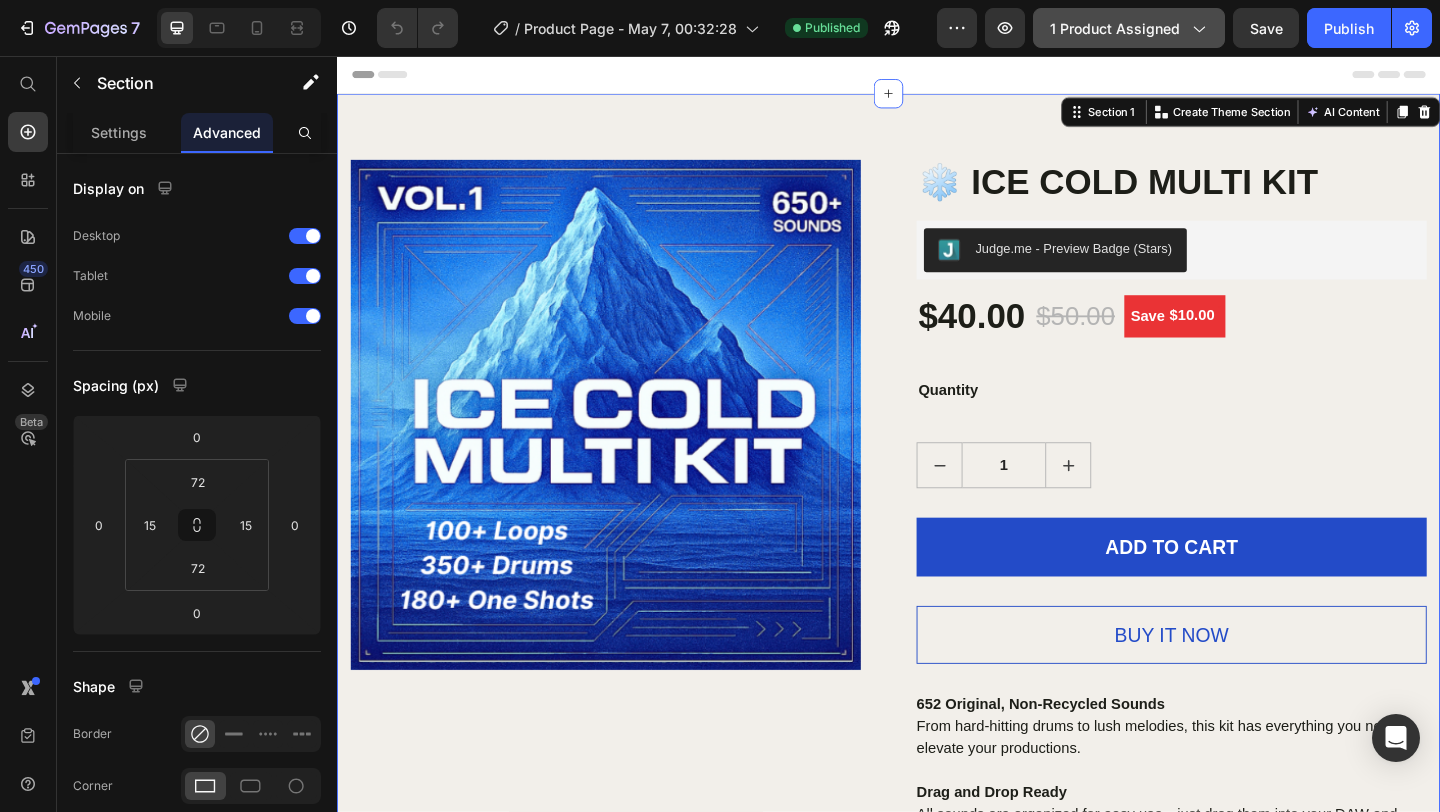 click on "1 product assigned" 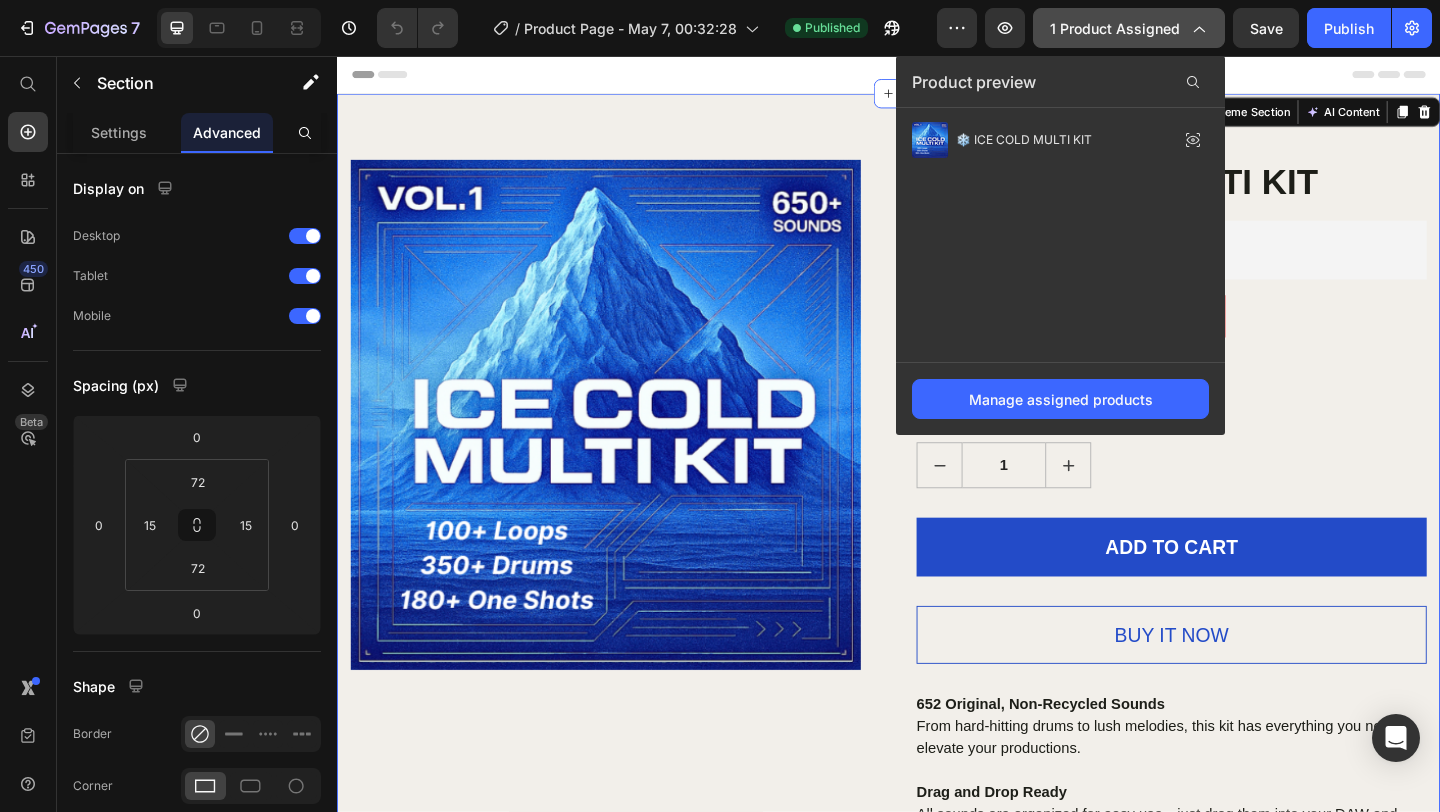 click on "1 product assigned" 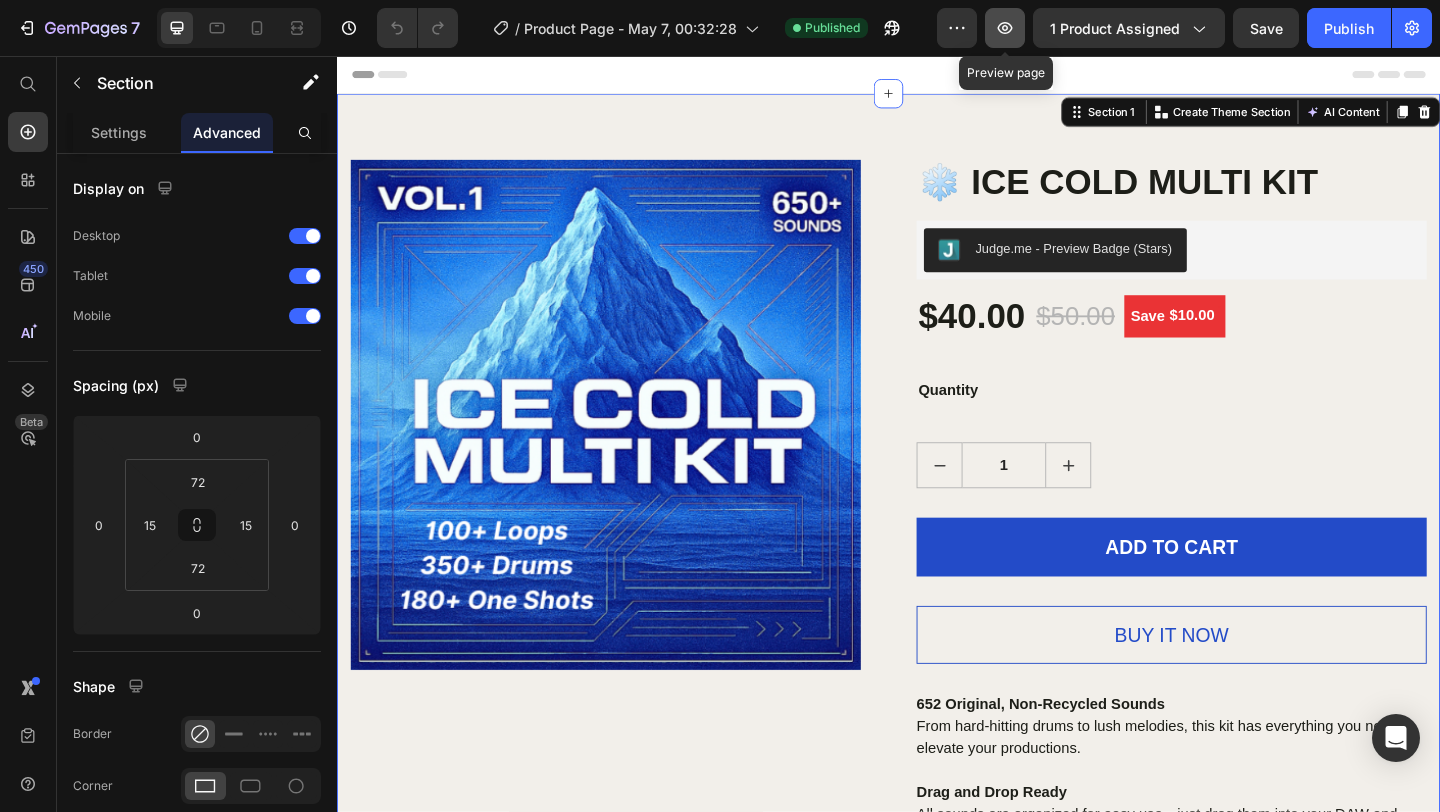 click 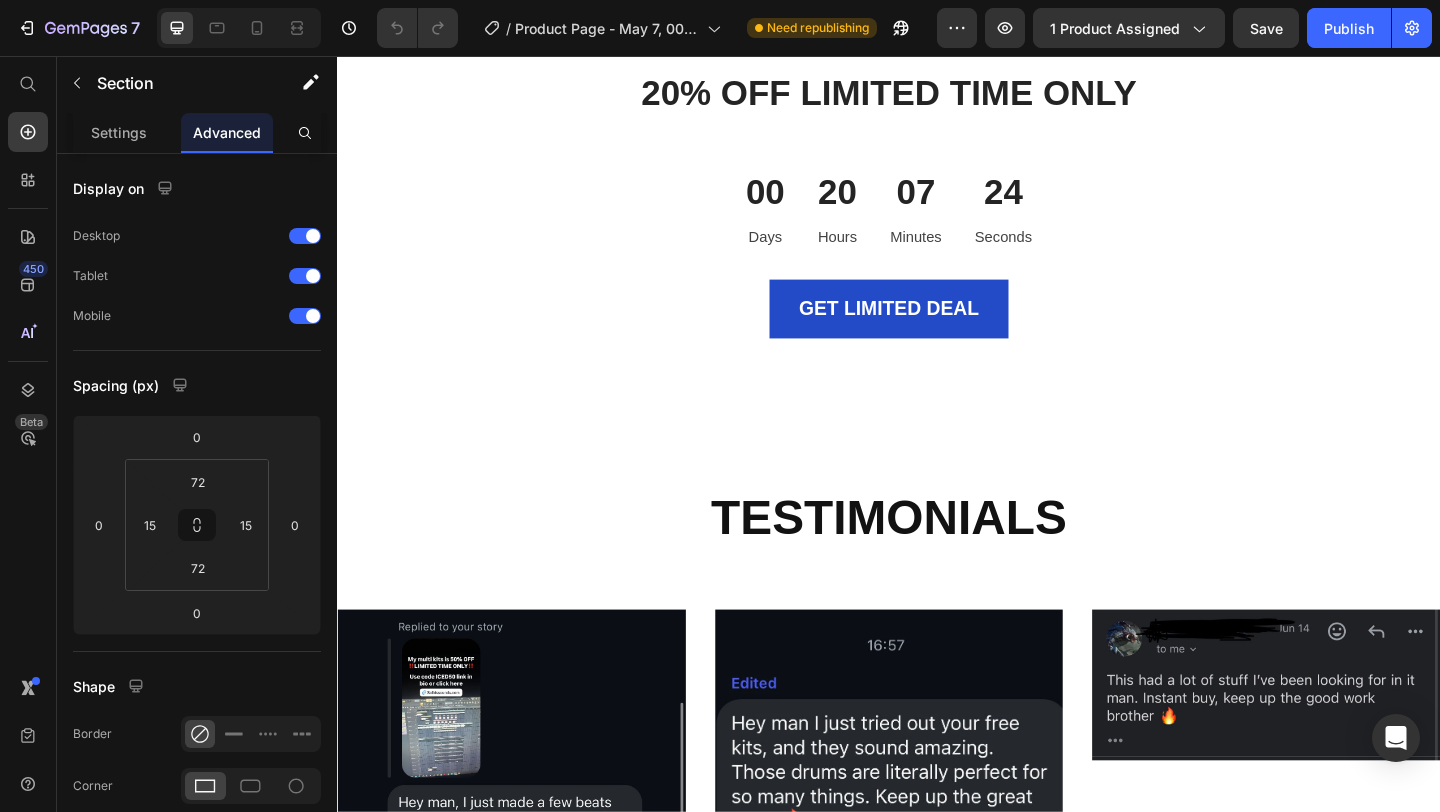 scroll, scrollTop: 5040, scrollLeft: 0, axis: vertical 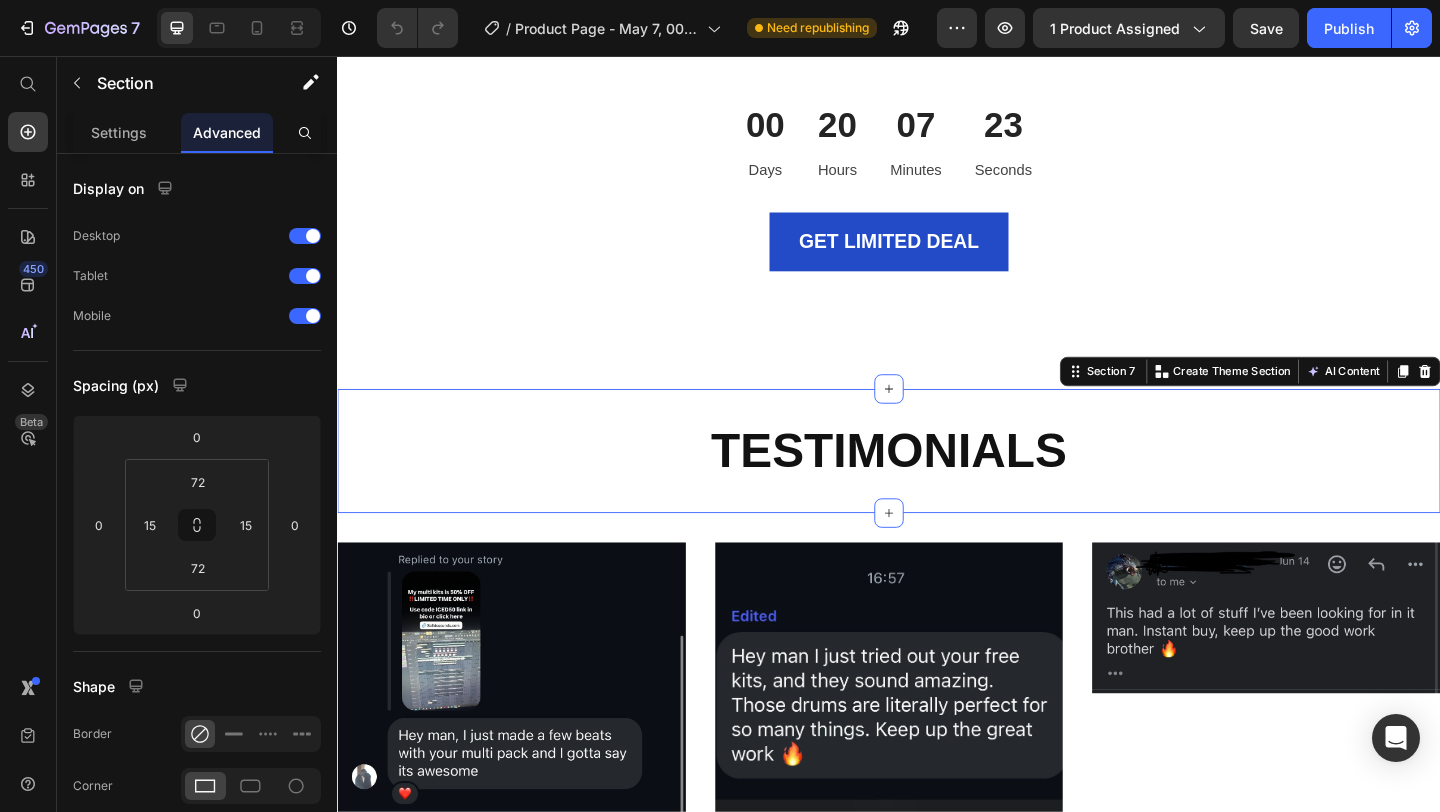 click on "TESTIMONIALS Heading Section 7   You can create reusable sections Create Theme Section AI Content Write with GemAI What would you like to describe here? Tone and Voice Persuasive Product Iced out Free Drum Kit Show more Generate" at bounding box center [937, 486] 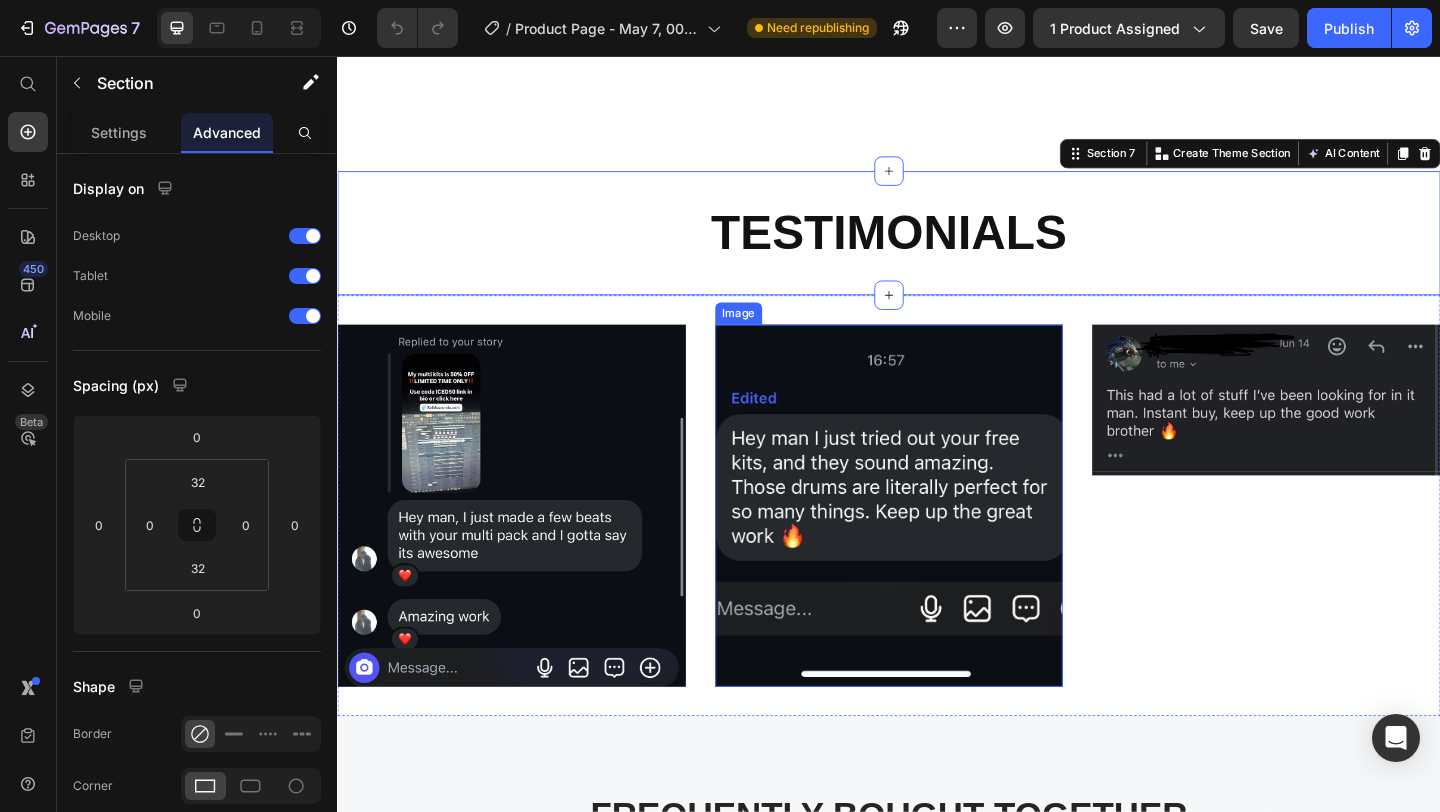 scroll, scrollTop: 5253, scrollLeft: 0, axis: vertical 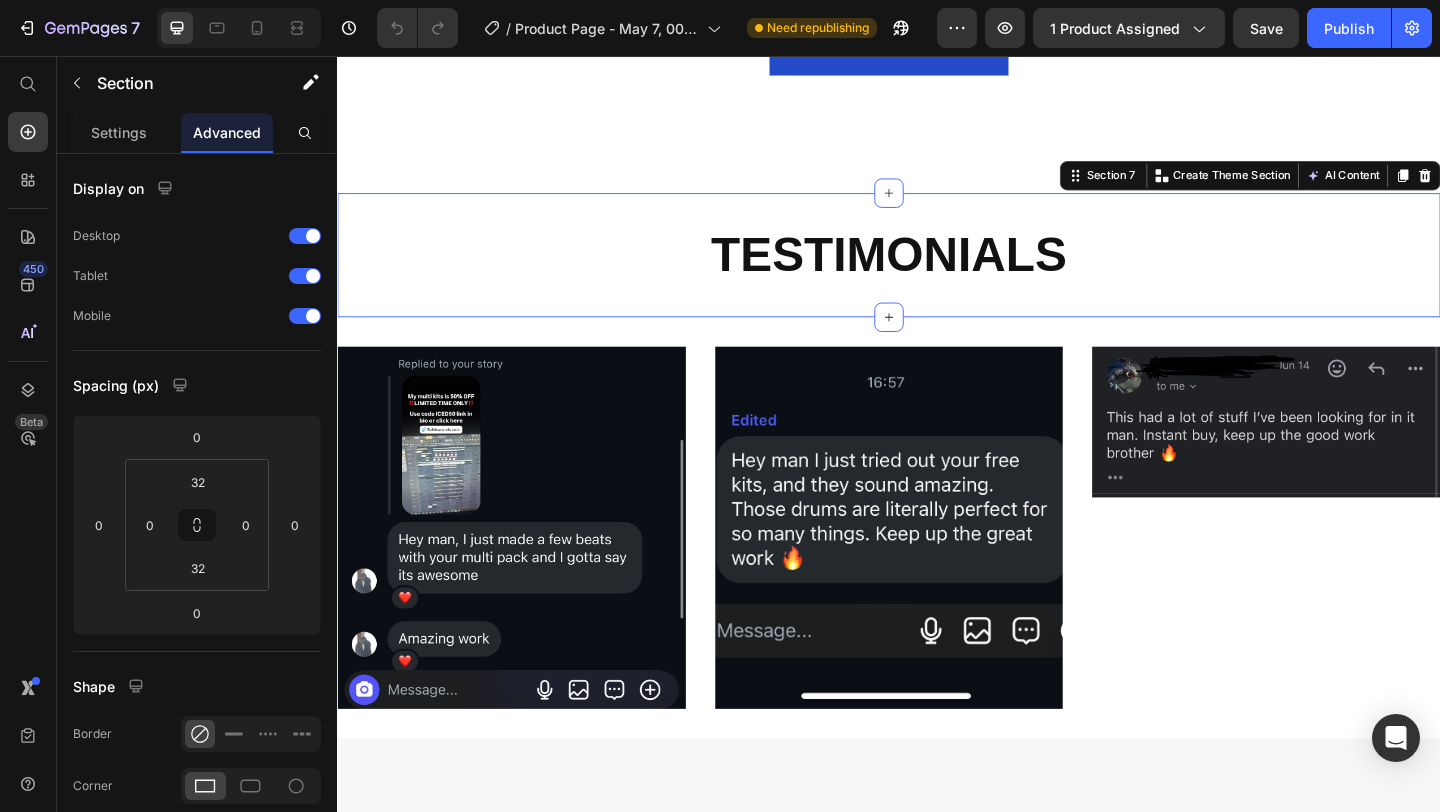 click on "TESTIMONIALS" at bounding box center (937, 273) 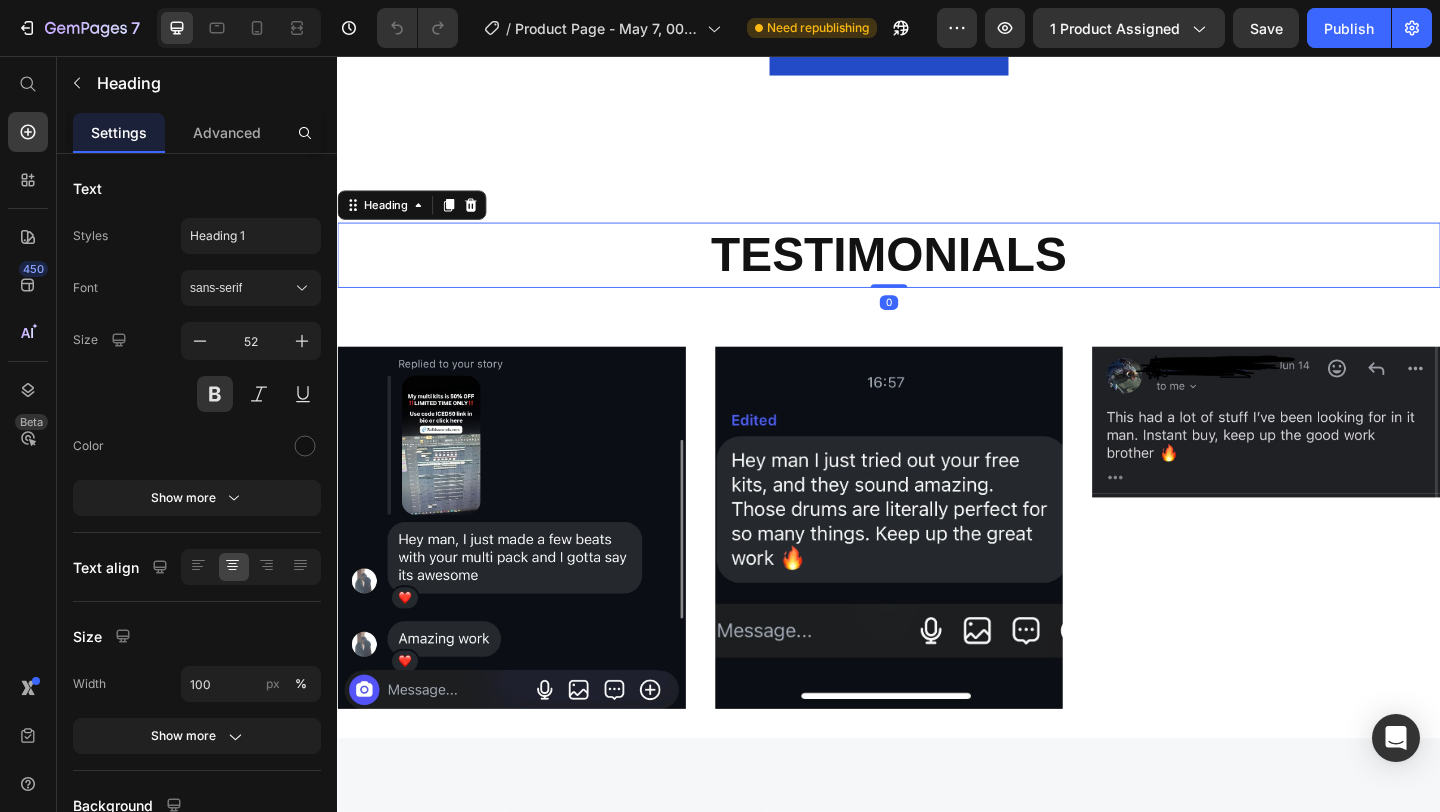 click on "TESTIMONIALS" at bounding box center [937, 273] 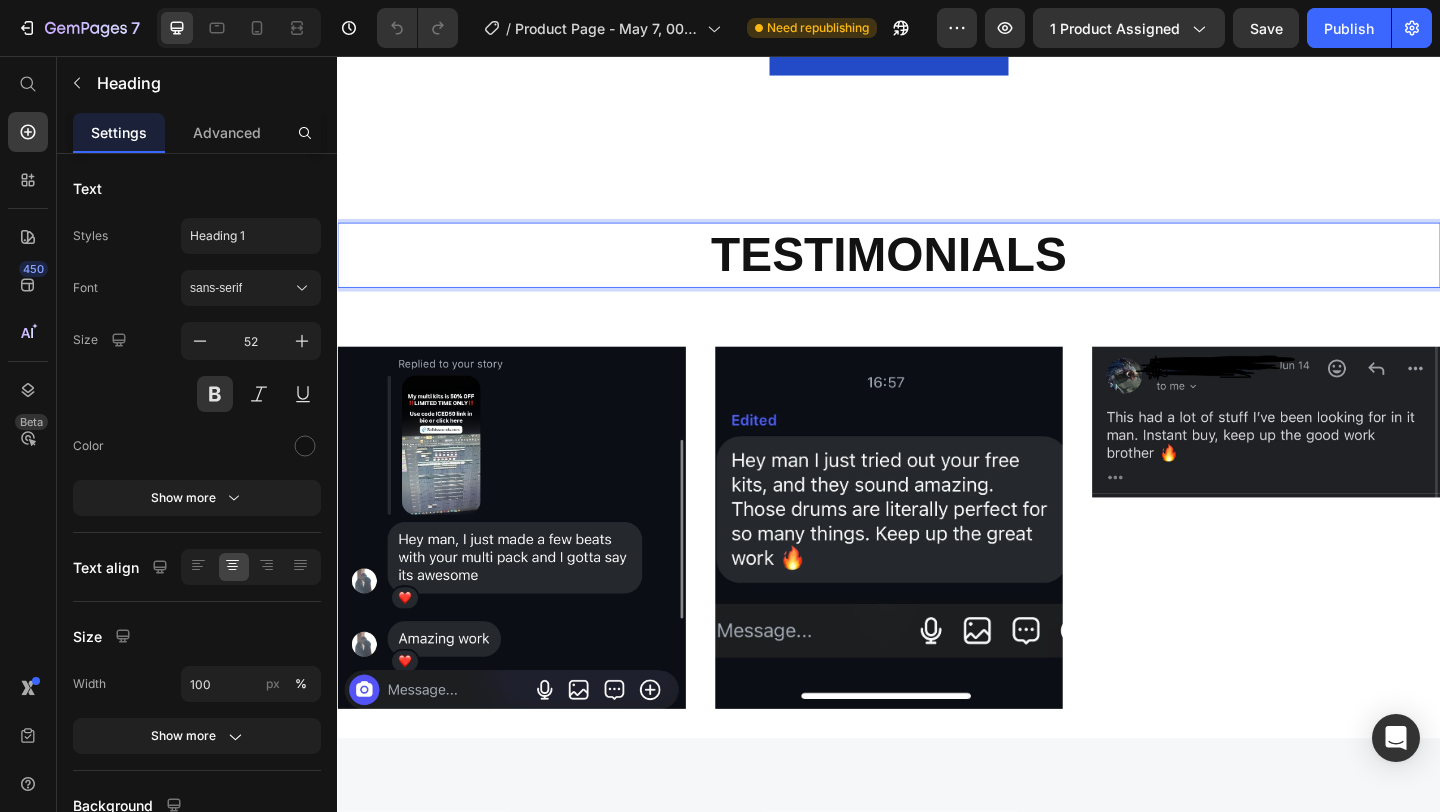 click on "TESTIMONIALS" at bounding box center [937, 273] 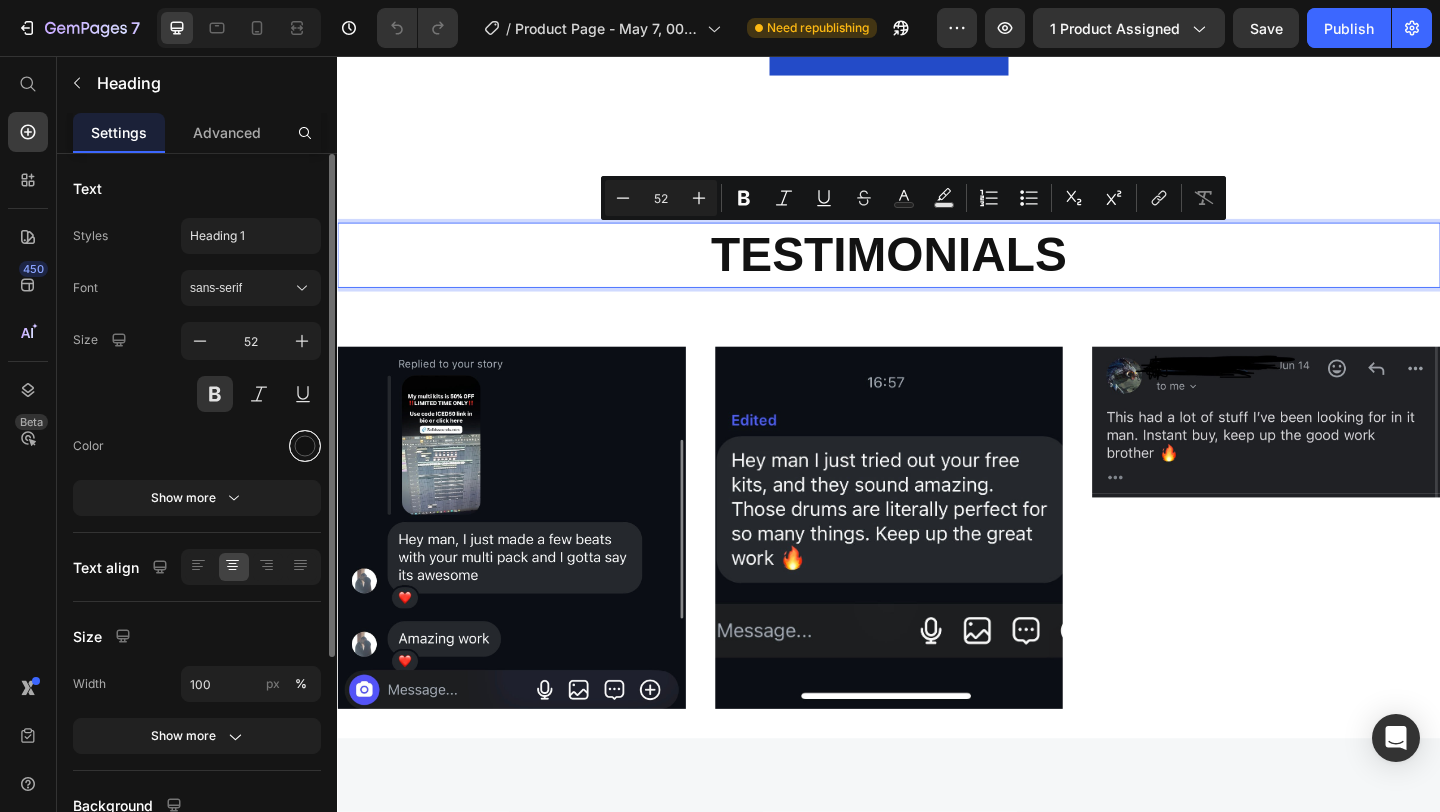 click at bounding box center [305, 446] 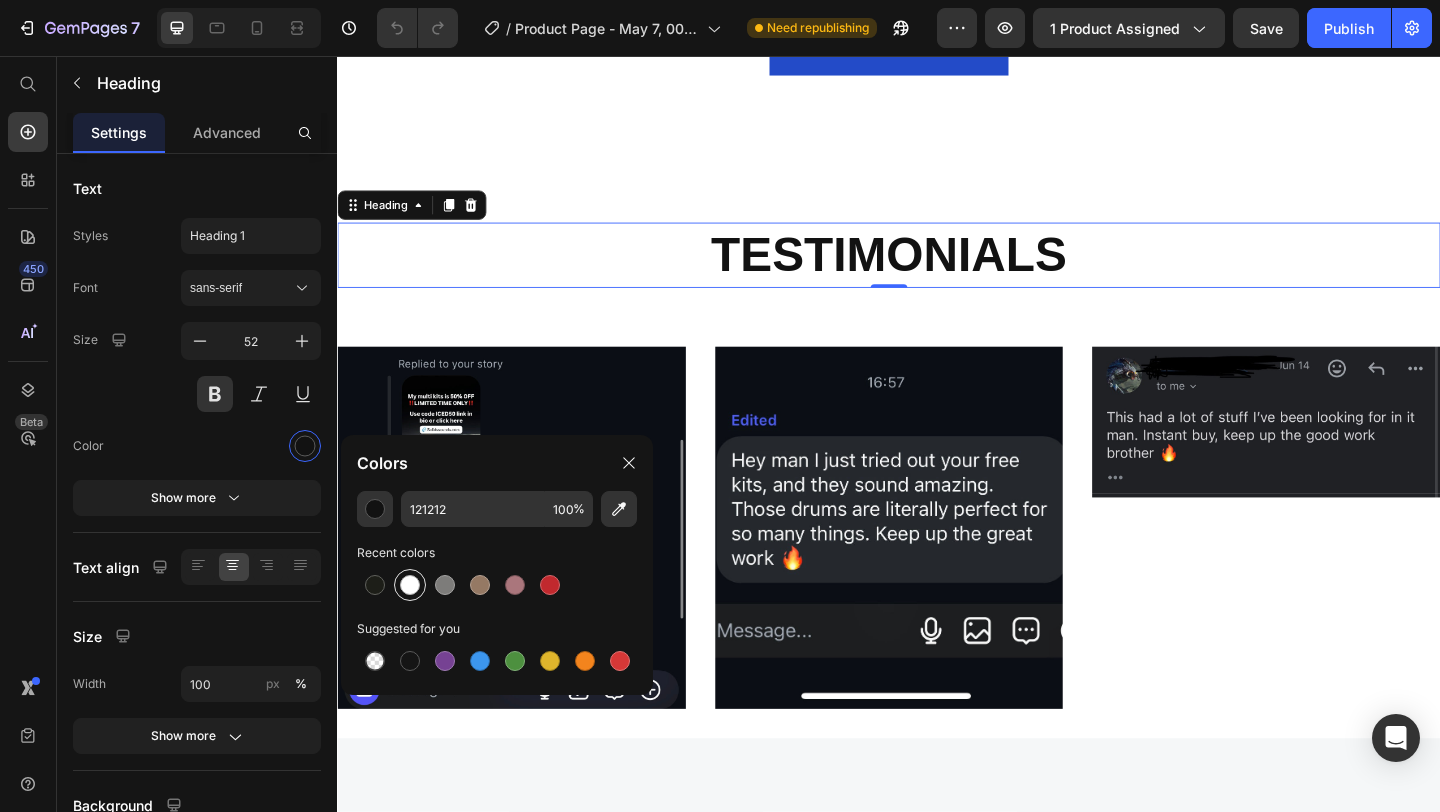 click at bounding box center [410, 585] 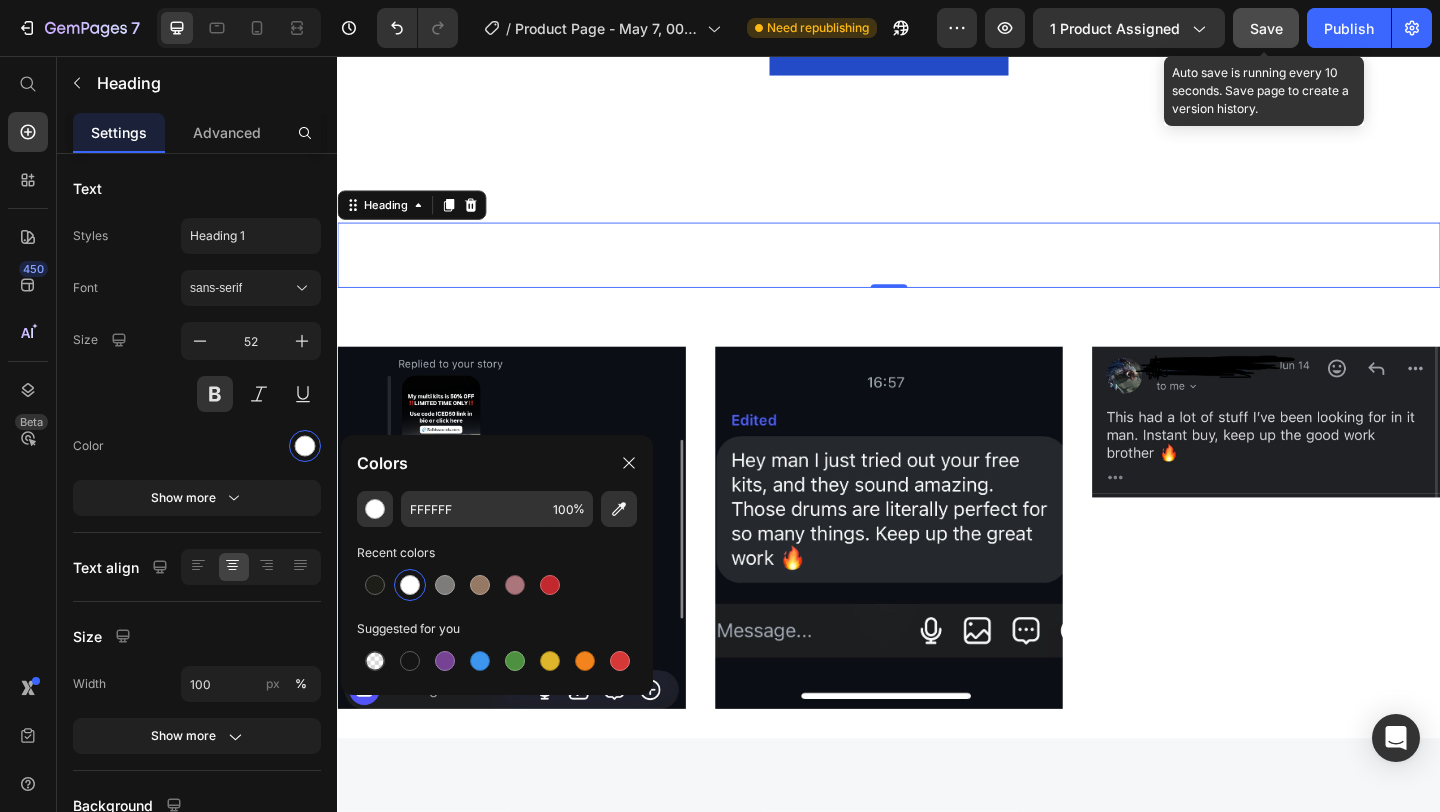 click on "Save" 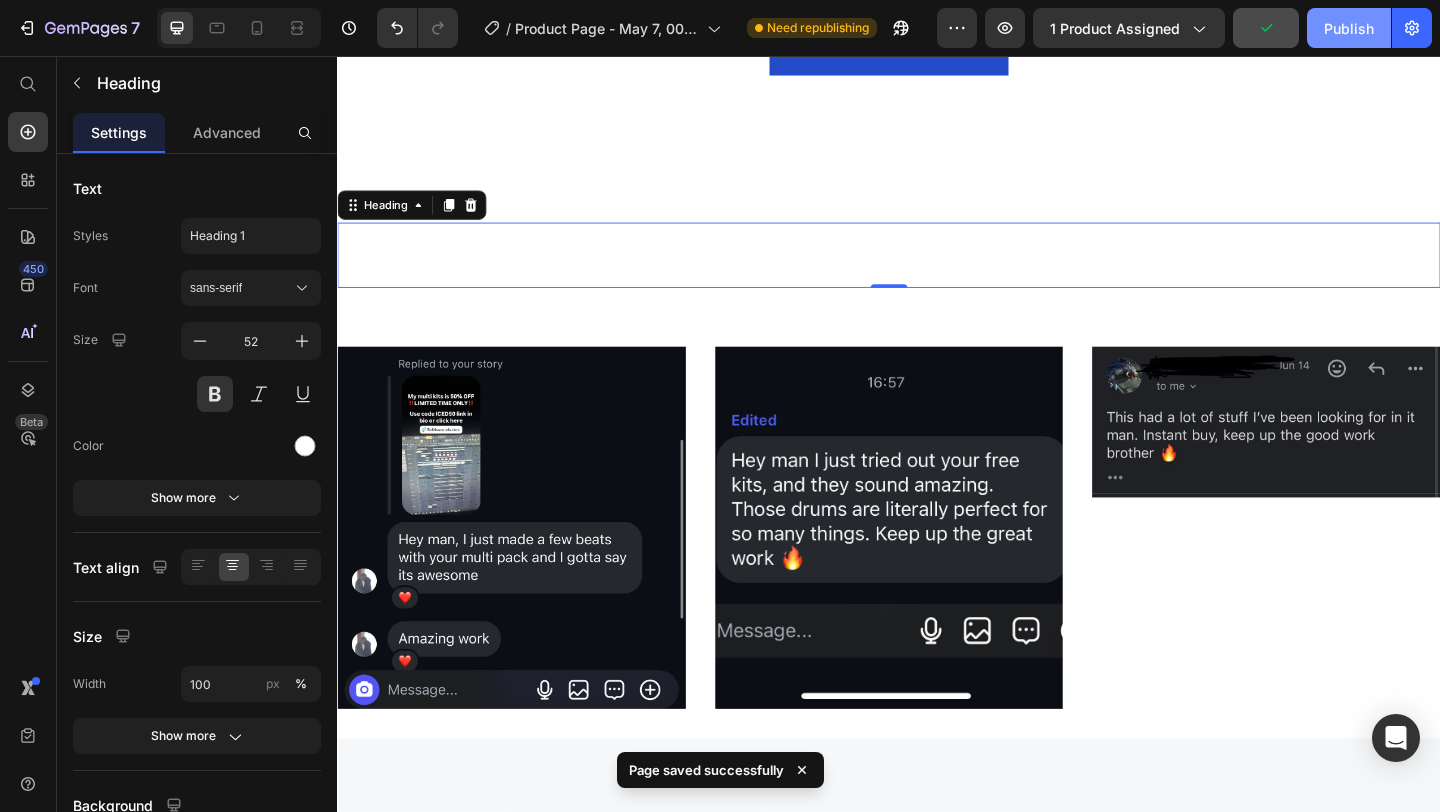 click on "Publish" 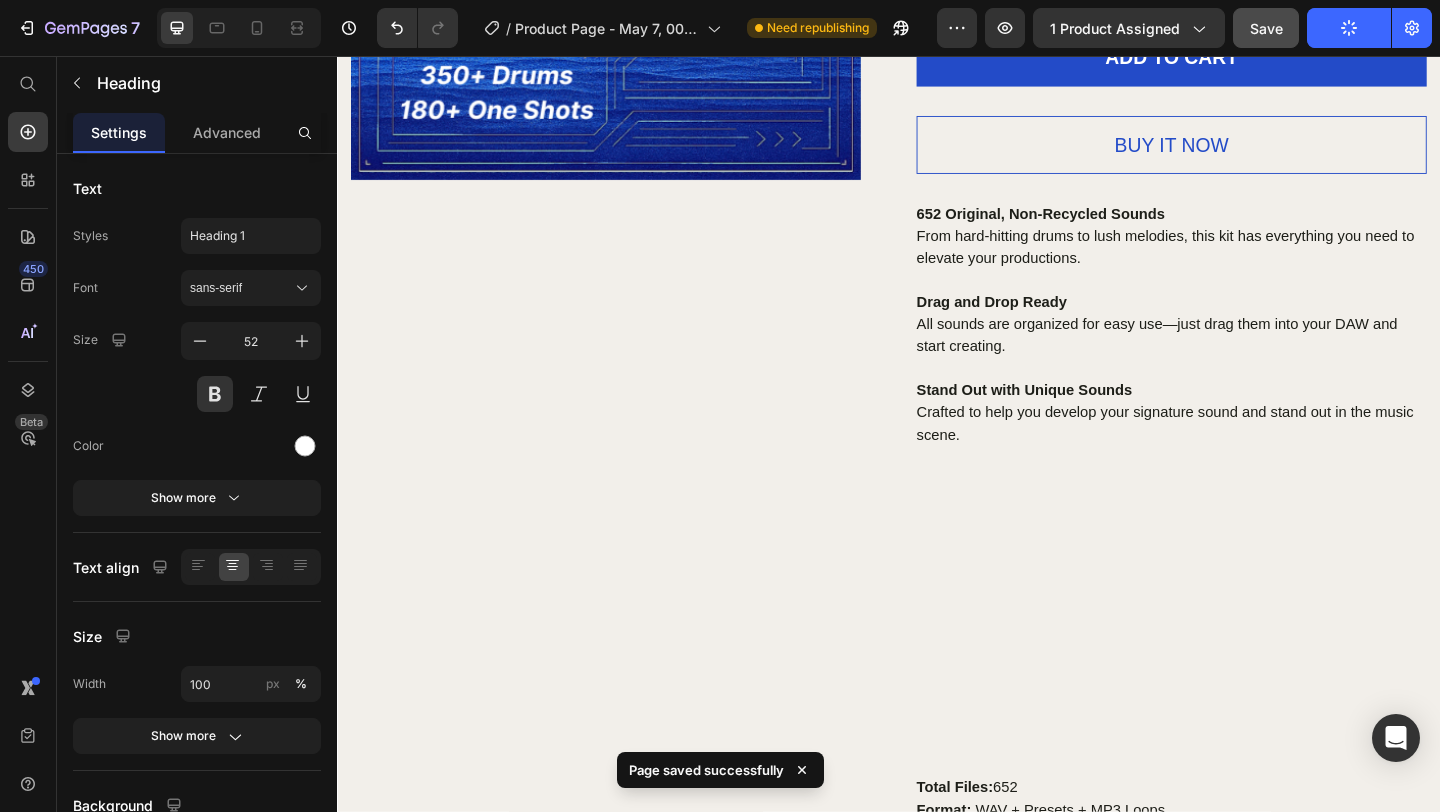 scroll, scrollTop: 0, scrollLeft: 0, axis: both 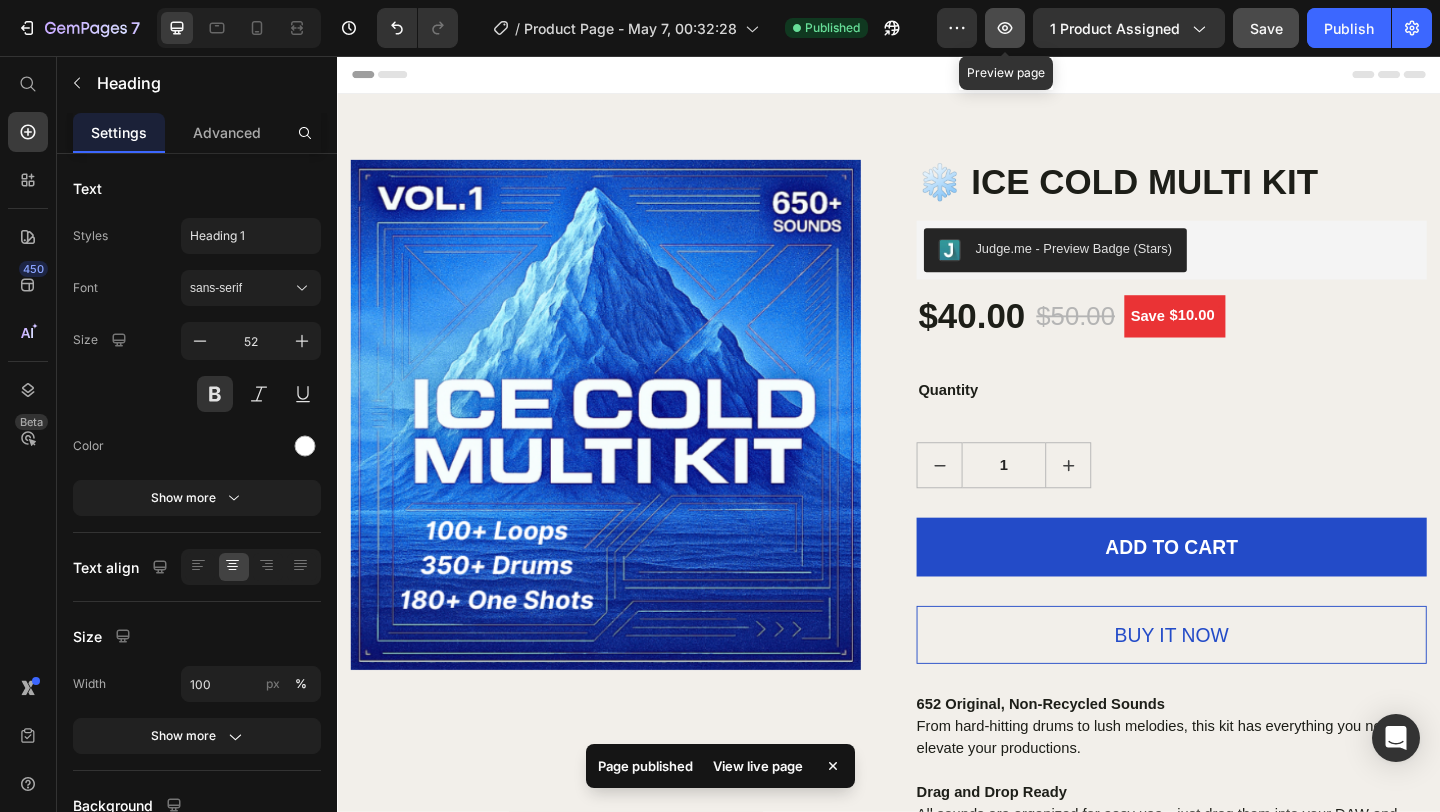 click 